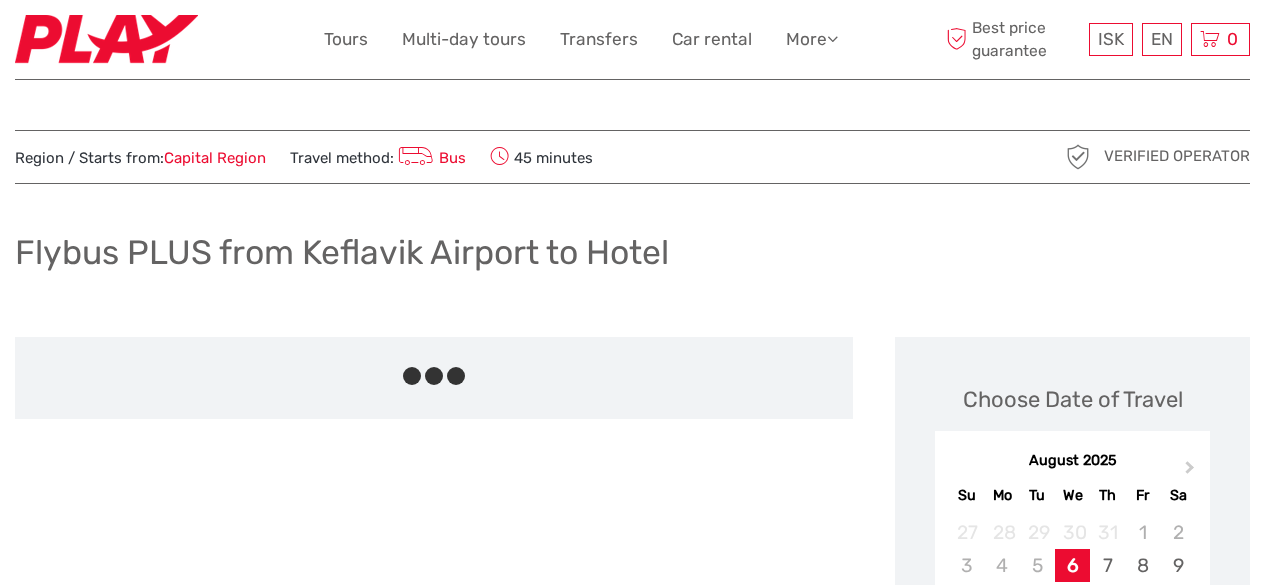 scroll, scrollTop: 0, scrollLeft: 0, axis: both 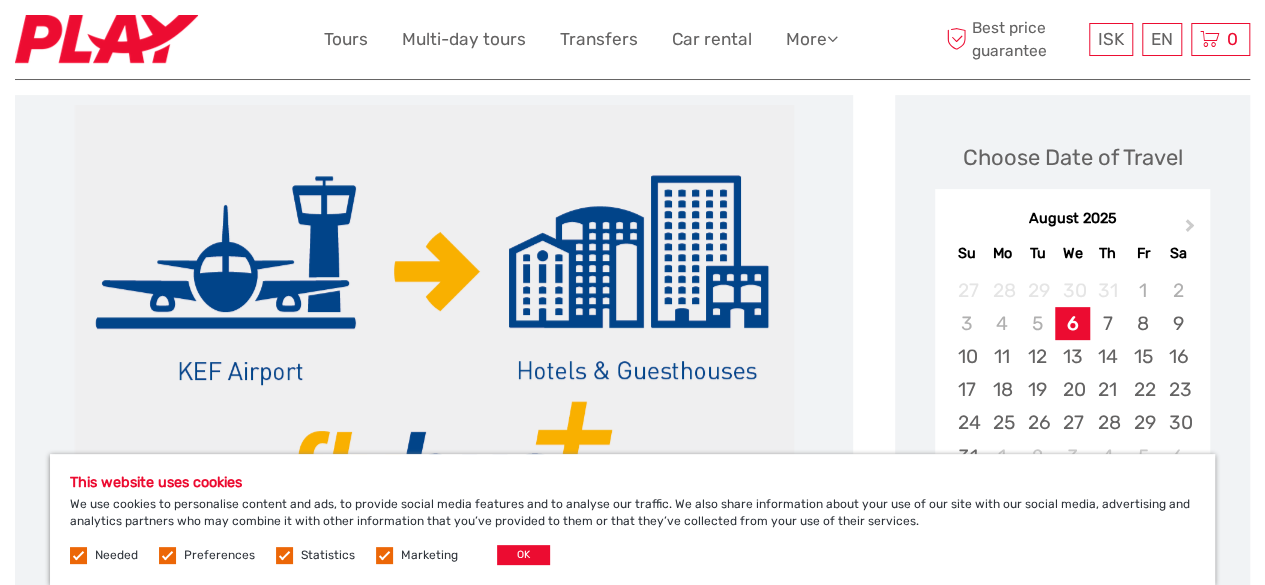 click at bounding box center [434, 345] 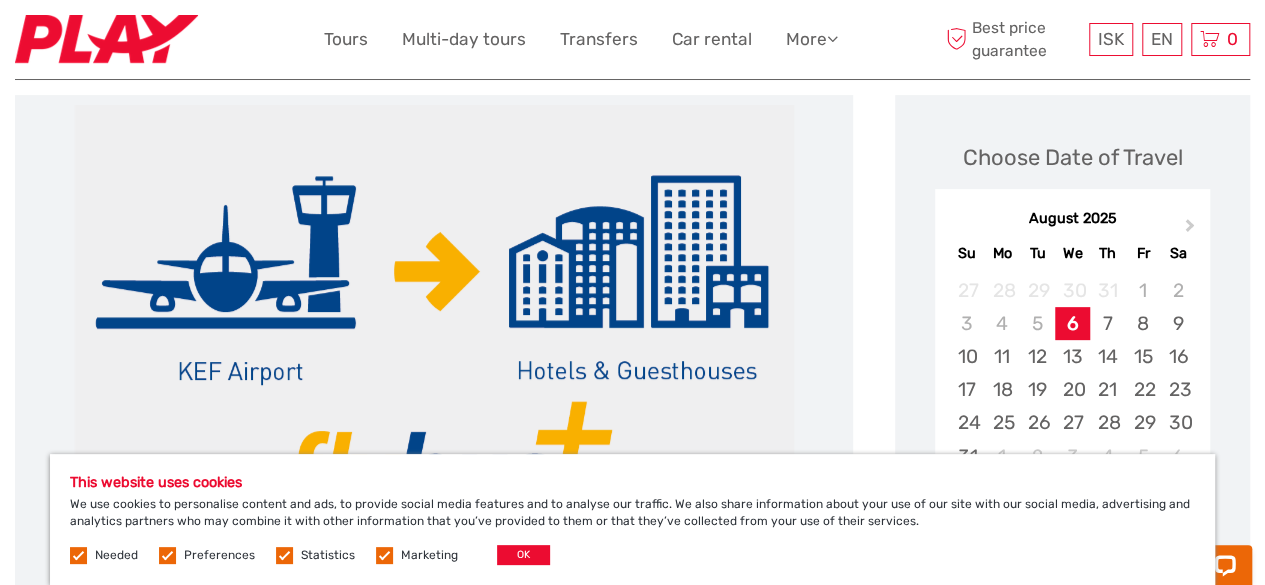scroll, scrollTop: 0, scrollLeft: 0, axis: both 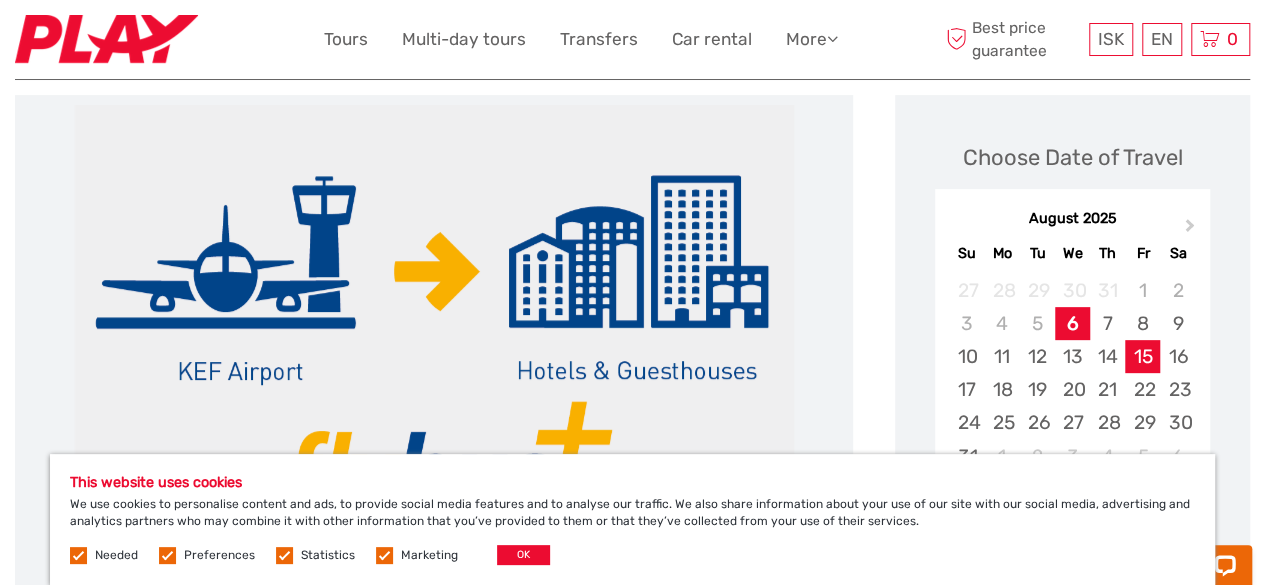 click on "15" at bounding box center (1142, 356) 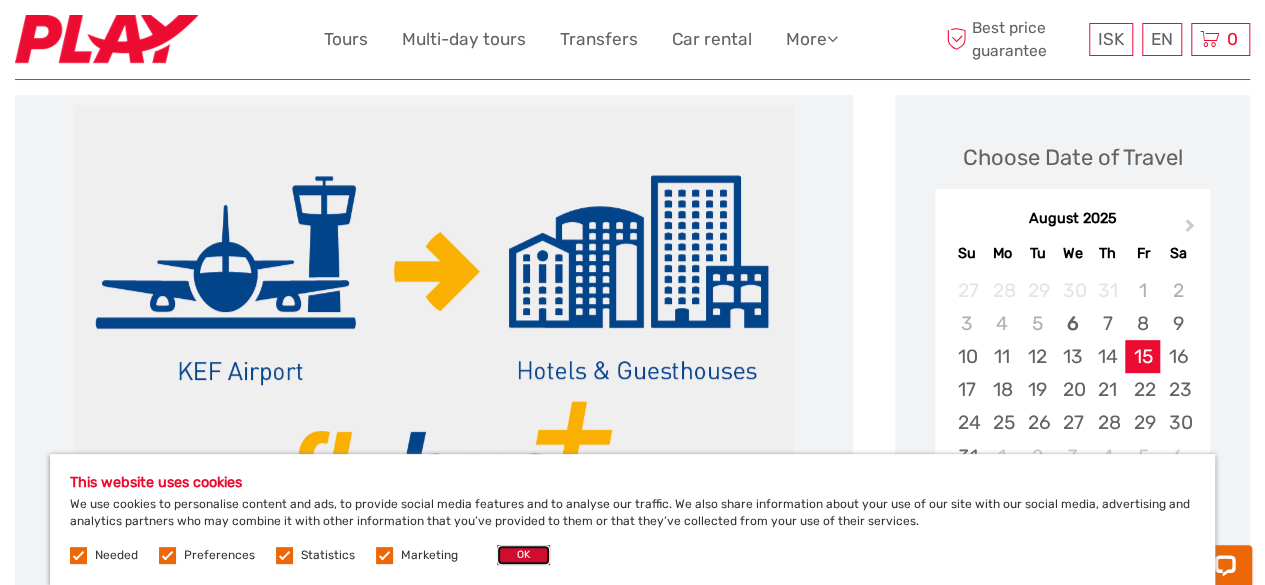 click on "OK" at bounding box center (523, 555) 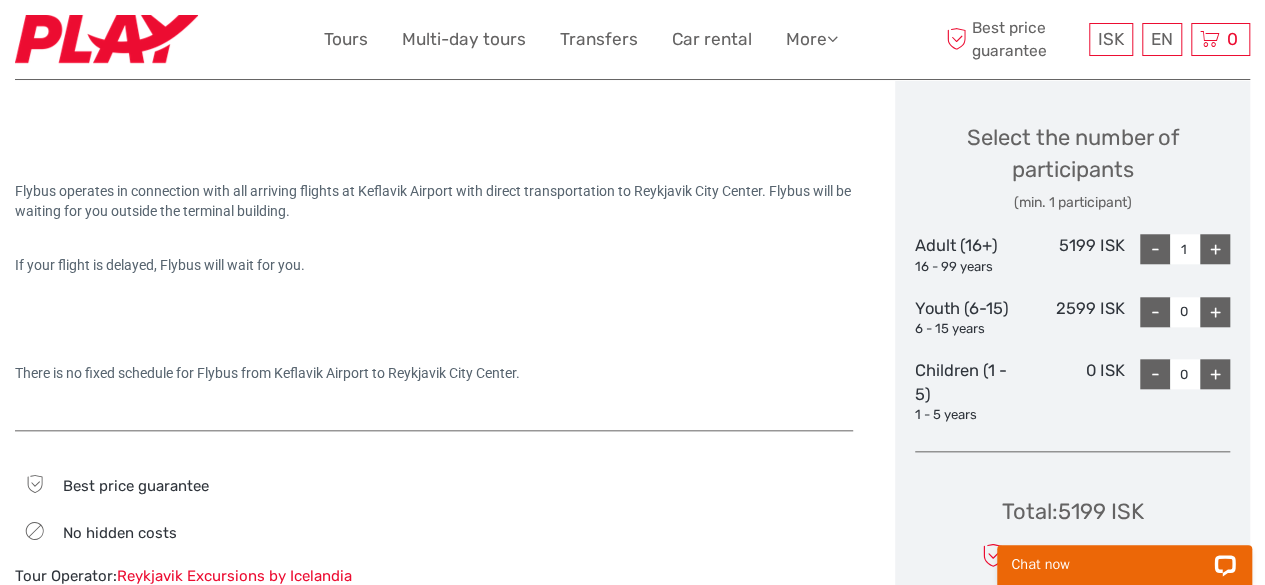 scroll, scrollTop: 843, scrollLeft: 0, axis: vertical 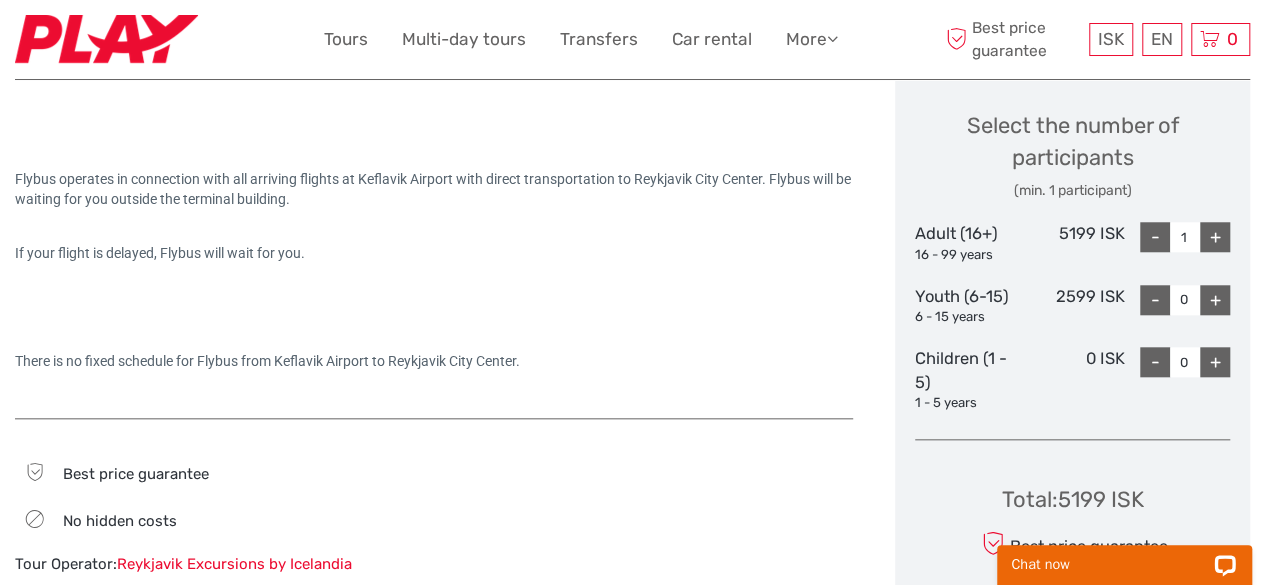 click on "+" at bounding box center [1215, 237] 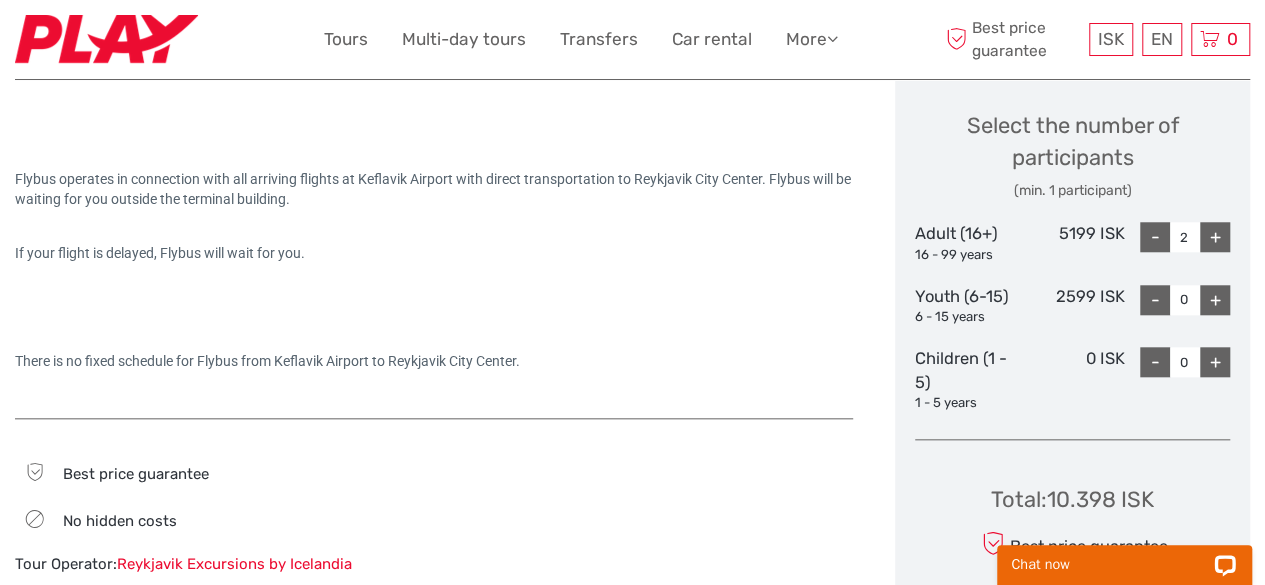 click on "+" at bounding box center (1215, 237) 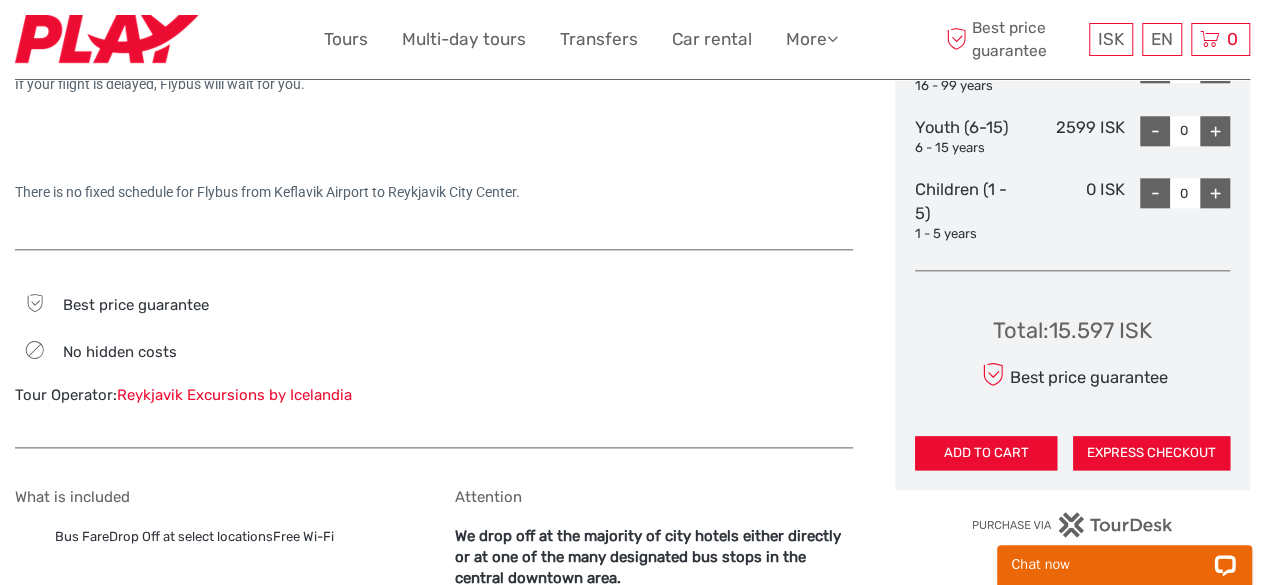 scroll, scrollTop: 1013, scrollLeft: 0, axis: vertical 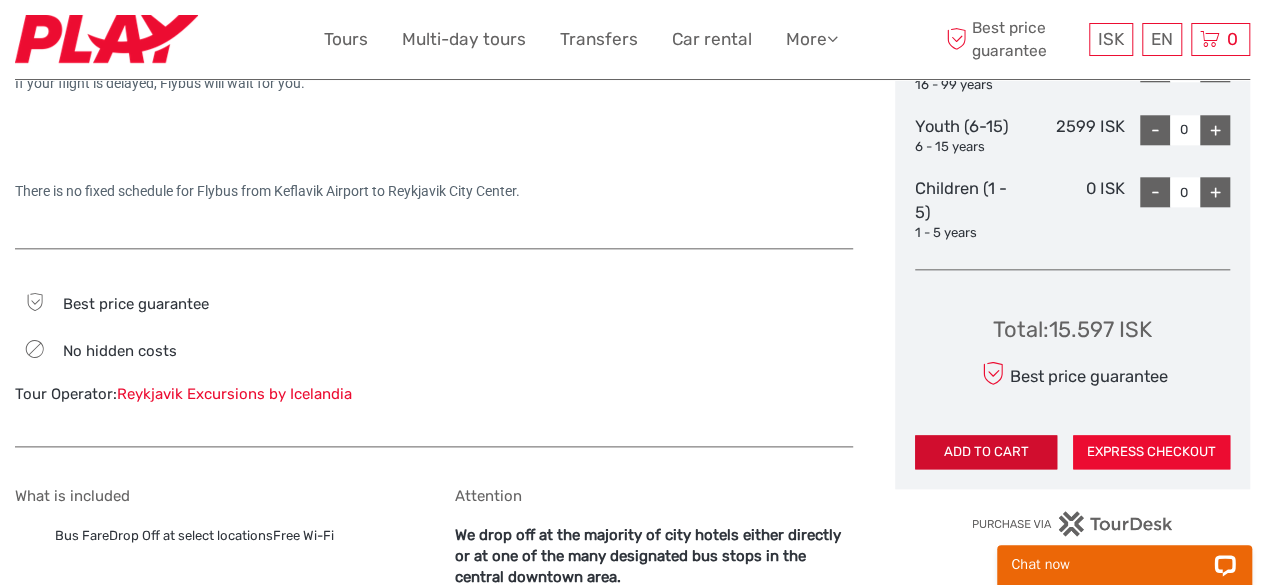 click on "ADD TO CART" at bounding box center [986, 452] 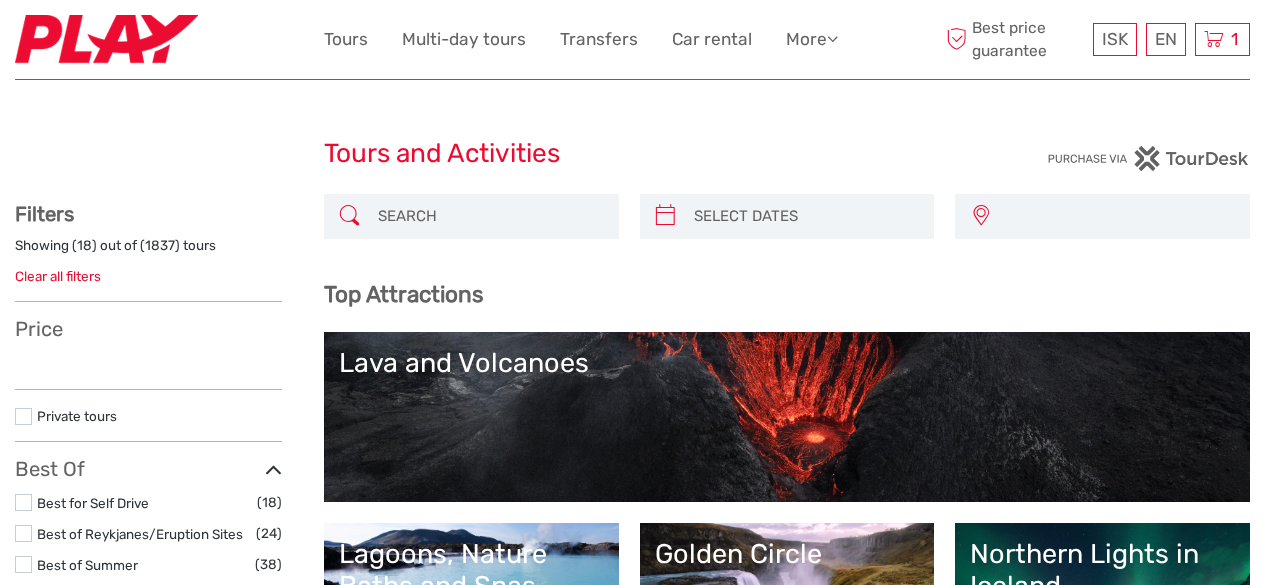 select 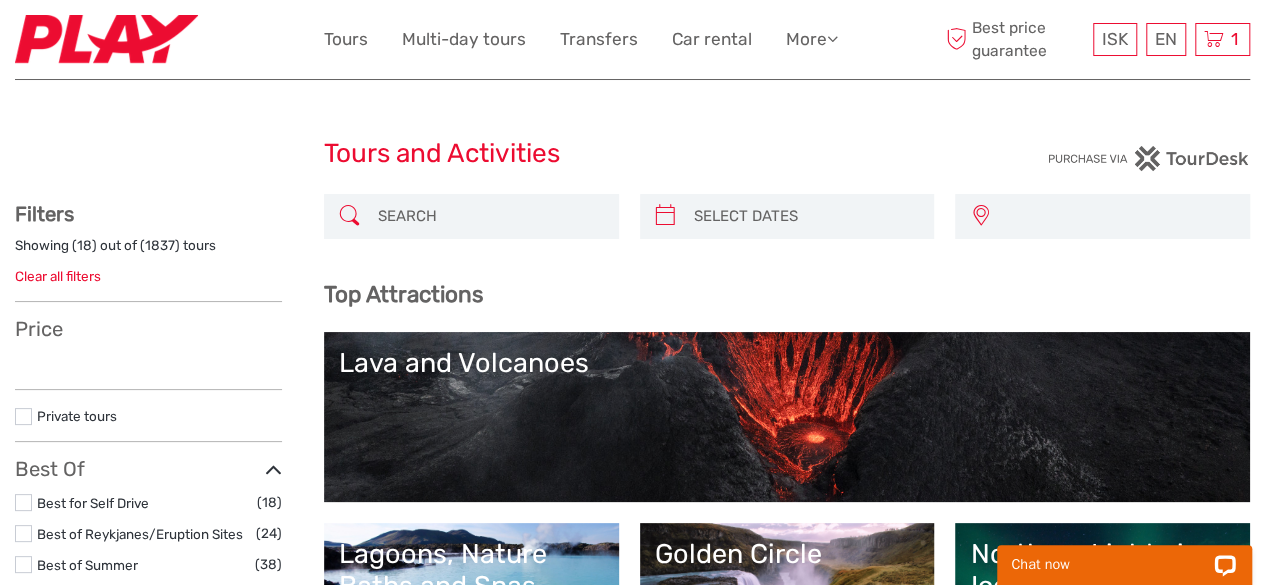 scroll, scrollTop: 0, scrollLeft: 0, axis: both 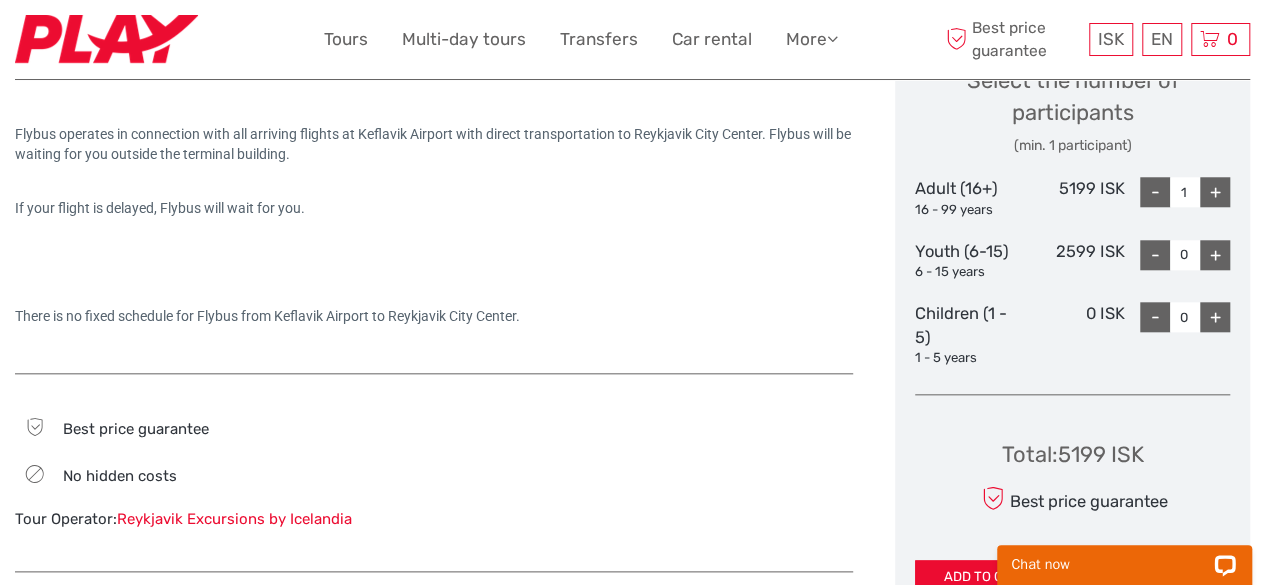 click on "+" at bounding box center (1215, 192) 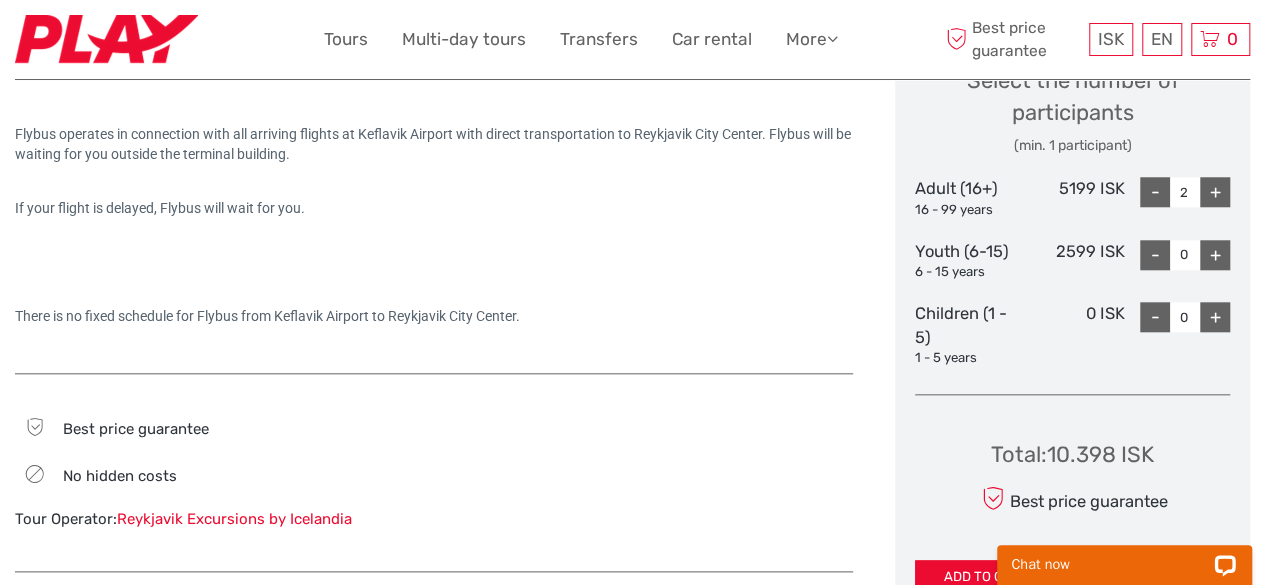 click on "+" at bounding box center (1215, 192) 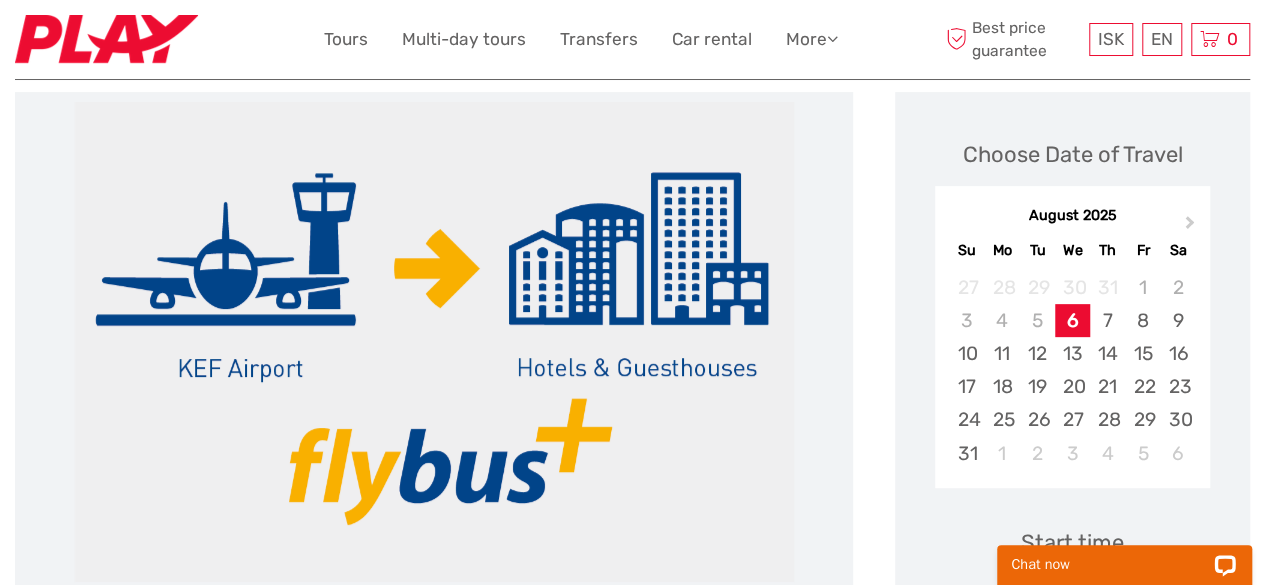 scroll, scrollTop: 243, scrollLeft: 0, axis: vertical 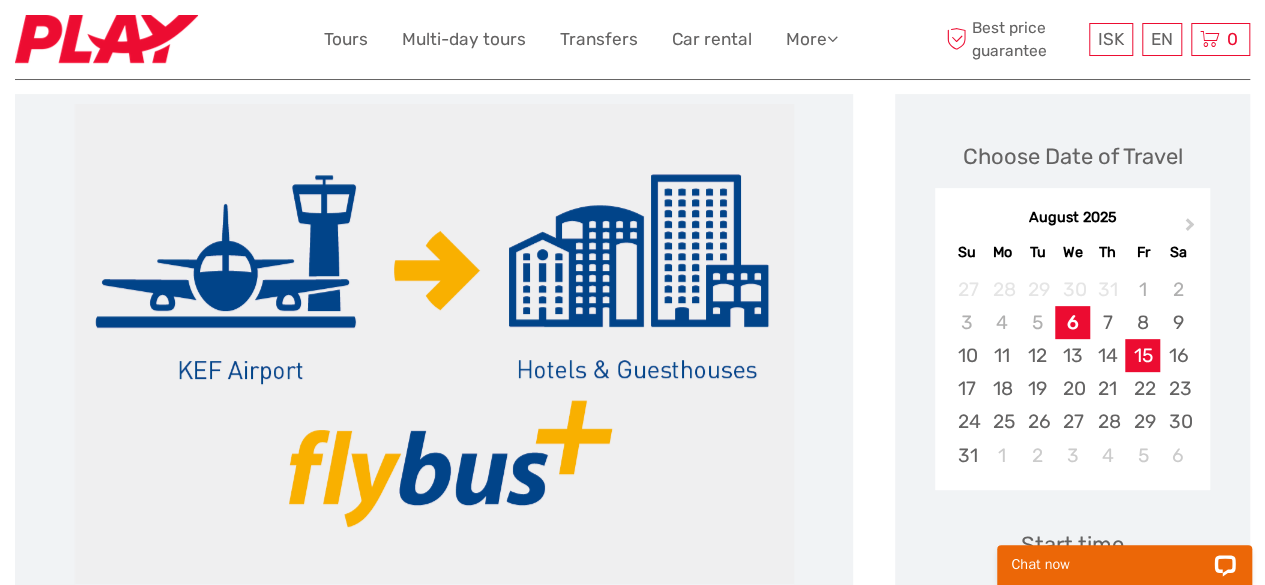 click on "15" at bounding box center (1142, 355) 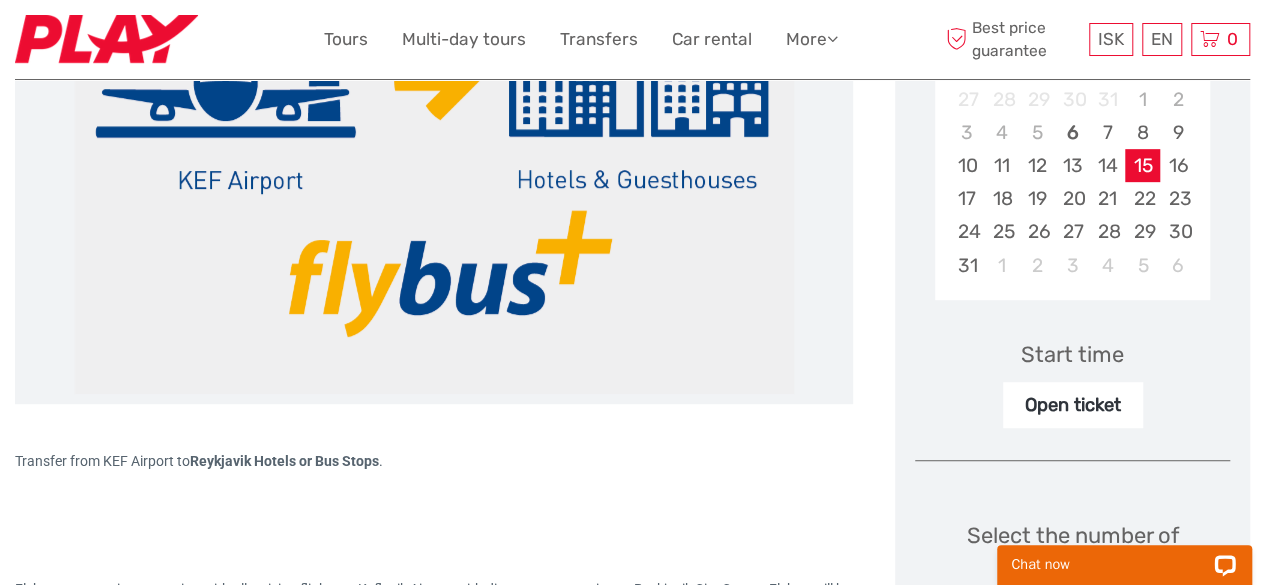 scroll, scrollTop: 440, scrollLeft: 0, axis: vertical 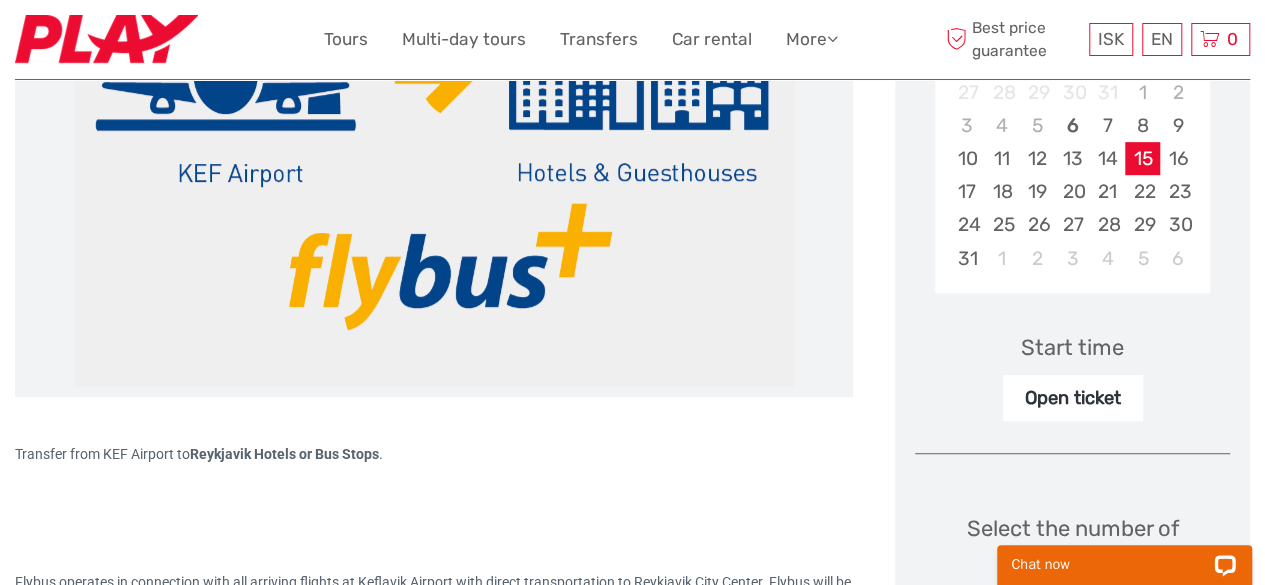 click on "Start time" at bounding box center (1072, 347) 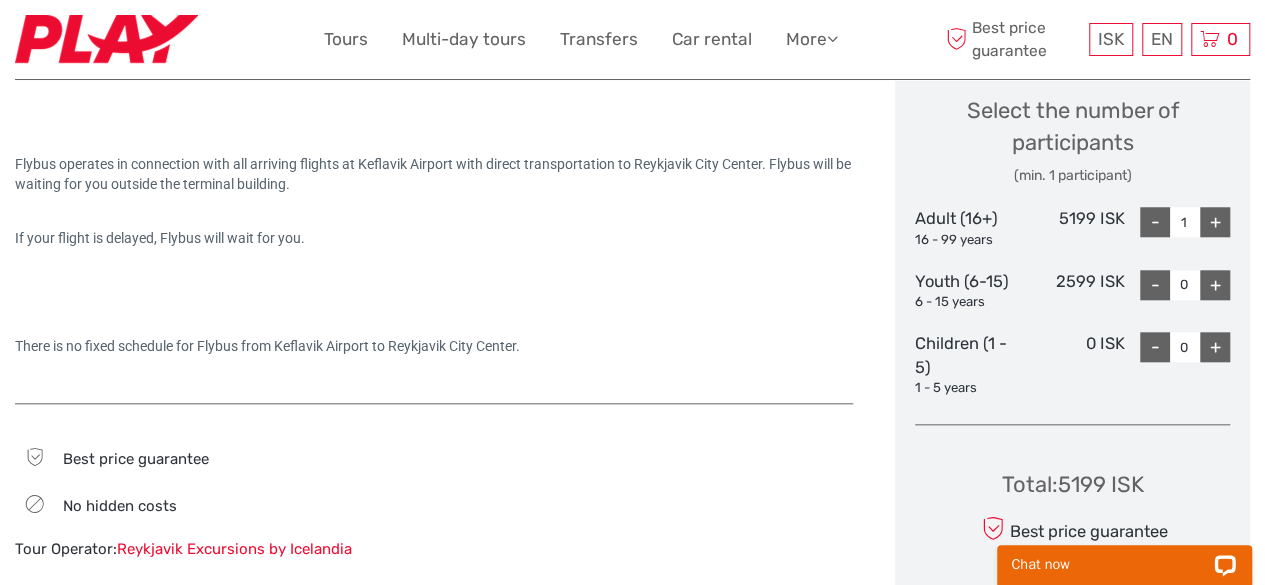 scroll, scrollTop: 891, scrollLeft: 0, axis: vertical 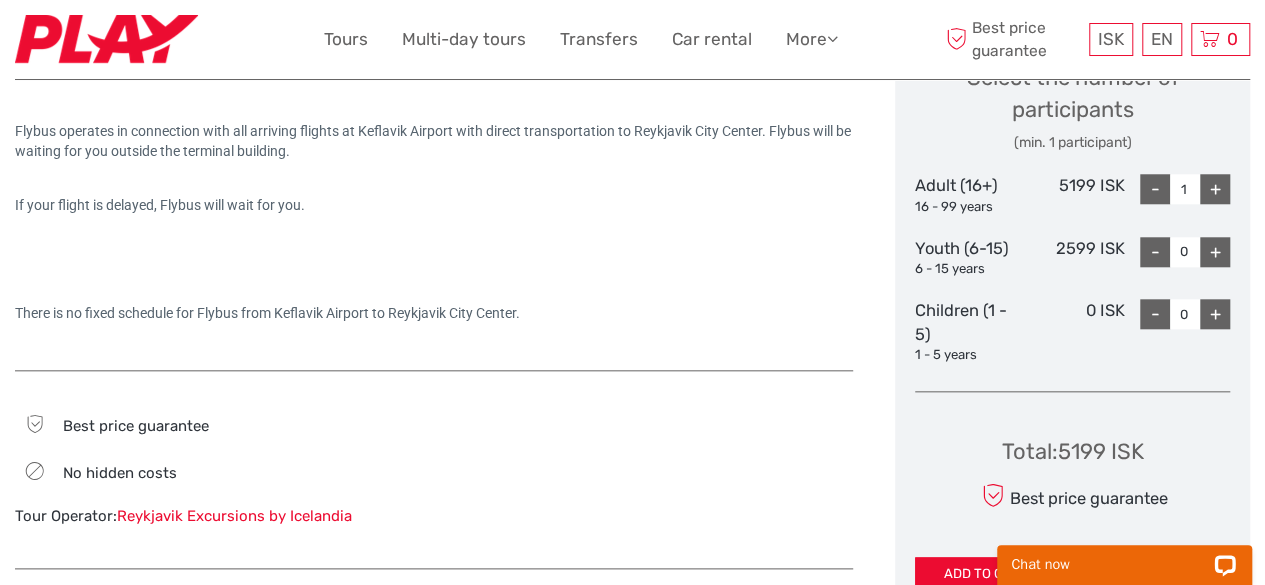 click on "+" at bounding box center [1215, 189] 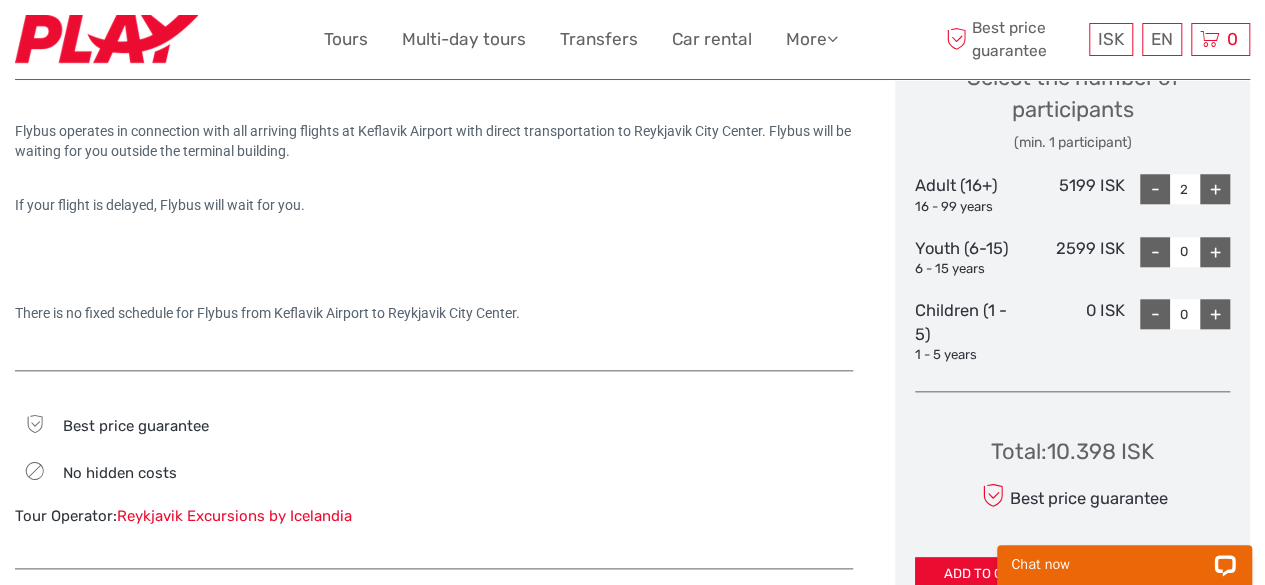 click on "+" at bounding box center [1215, 189] 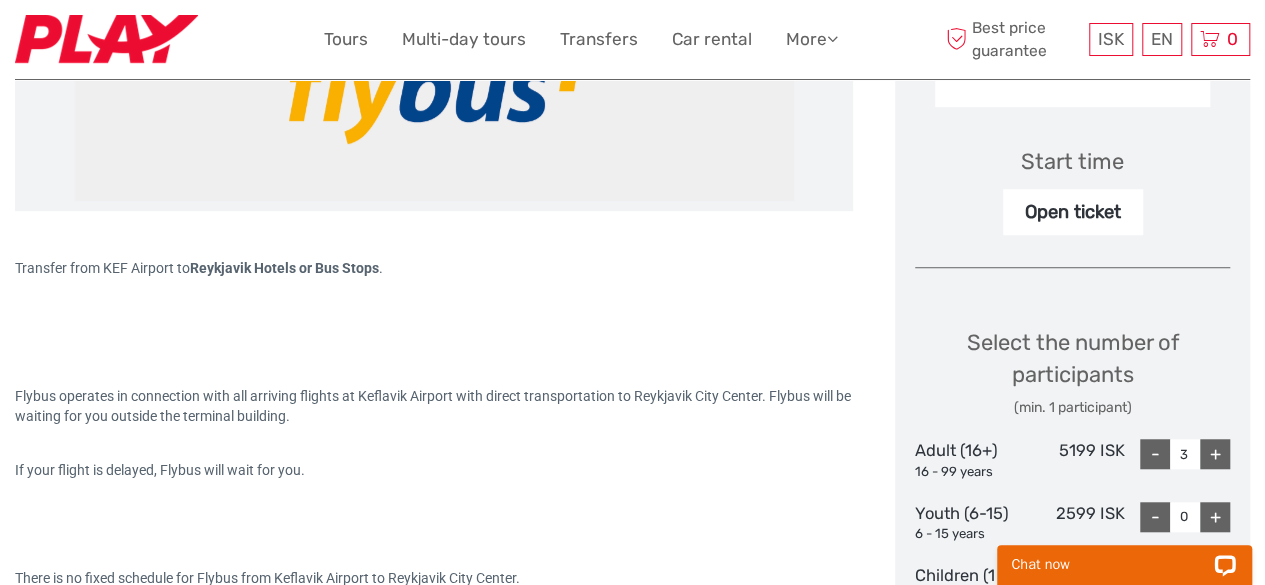 scroll, scrollTop: 627, scrollLeft: 0, axis: vertical 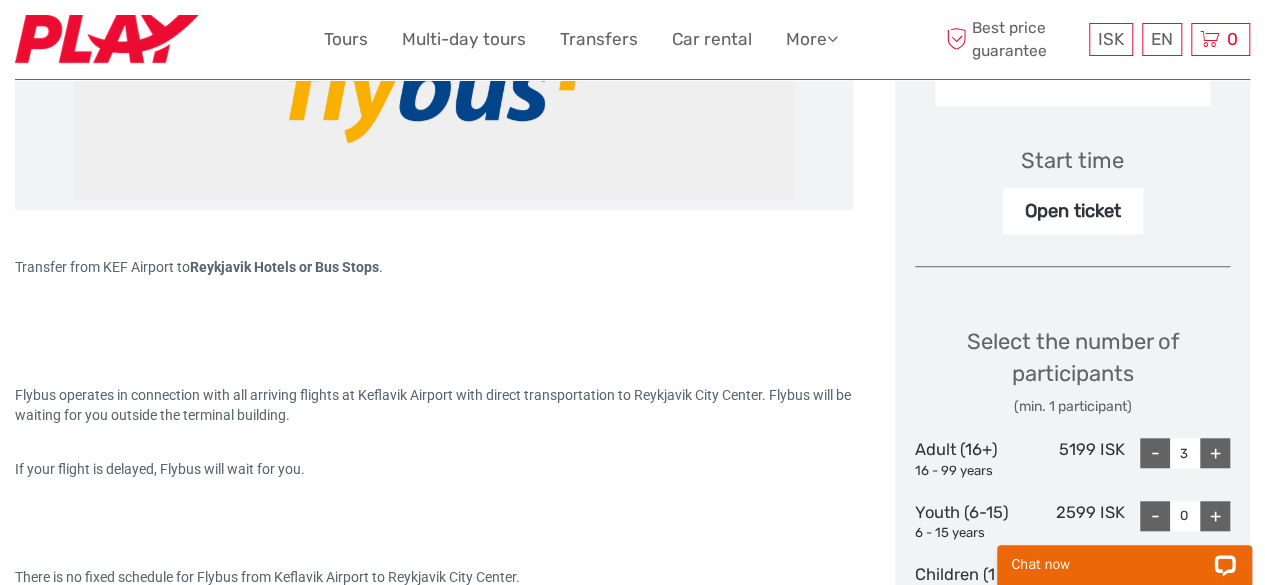 click on "Open ticket" at bounding box center (1073, 211) 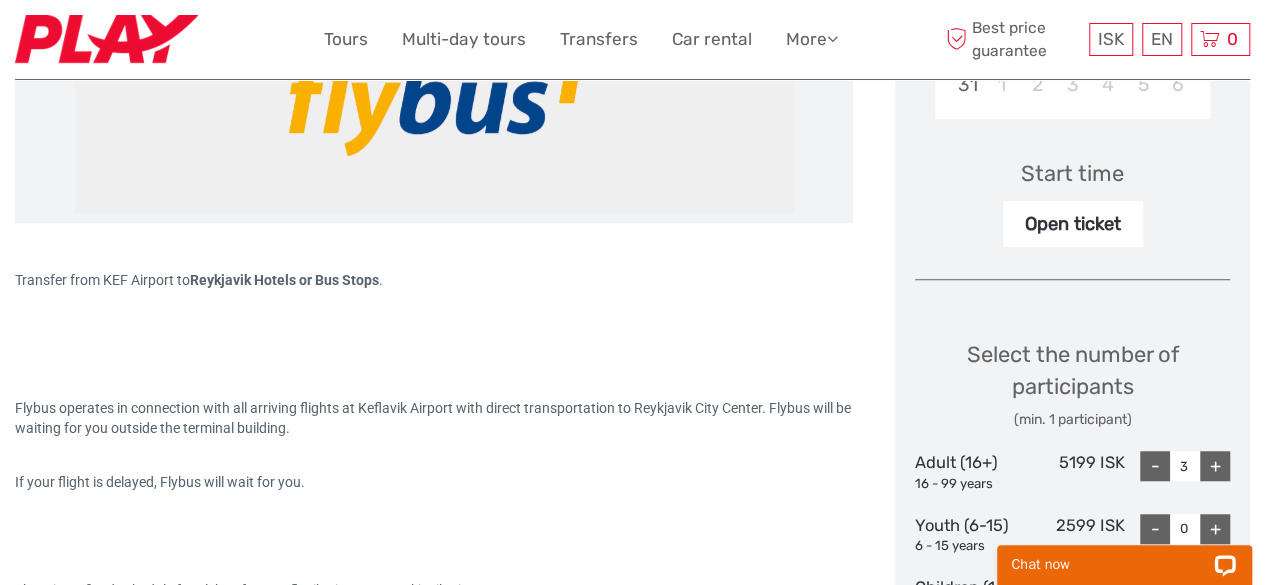scroll, scrollTop: 613, scrollLeft: 0, axis: vertical 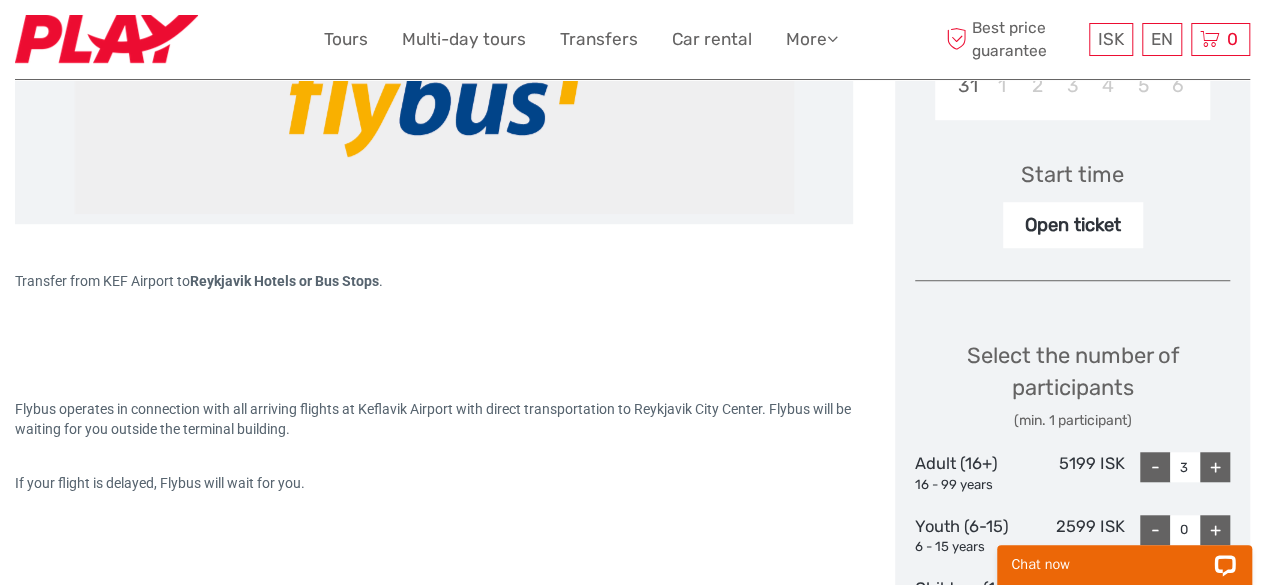 click on "Open ticket" at bounding box center [1073, 225] 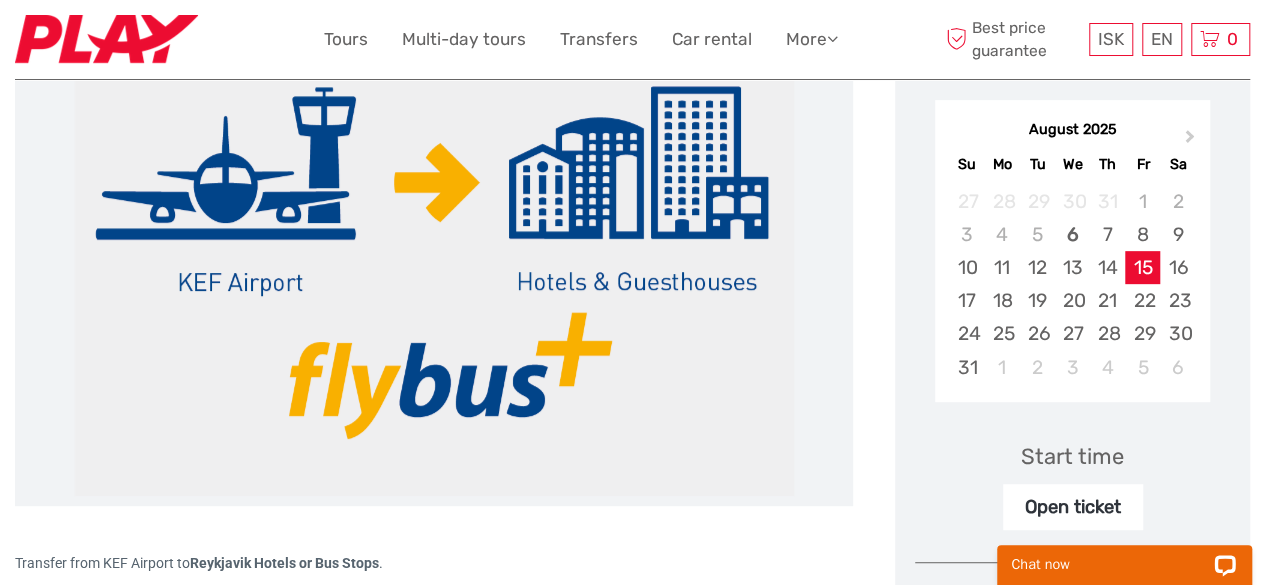 scroll, scrollTop: 314, scrollLeft: 0, axis: vertical 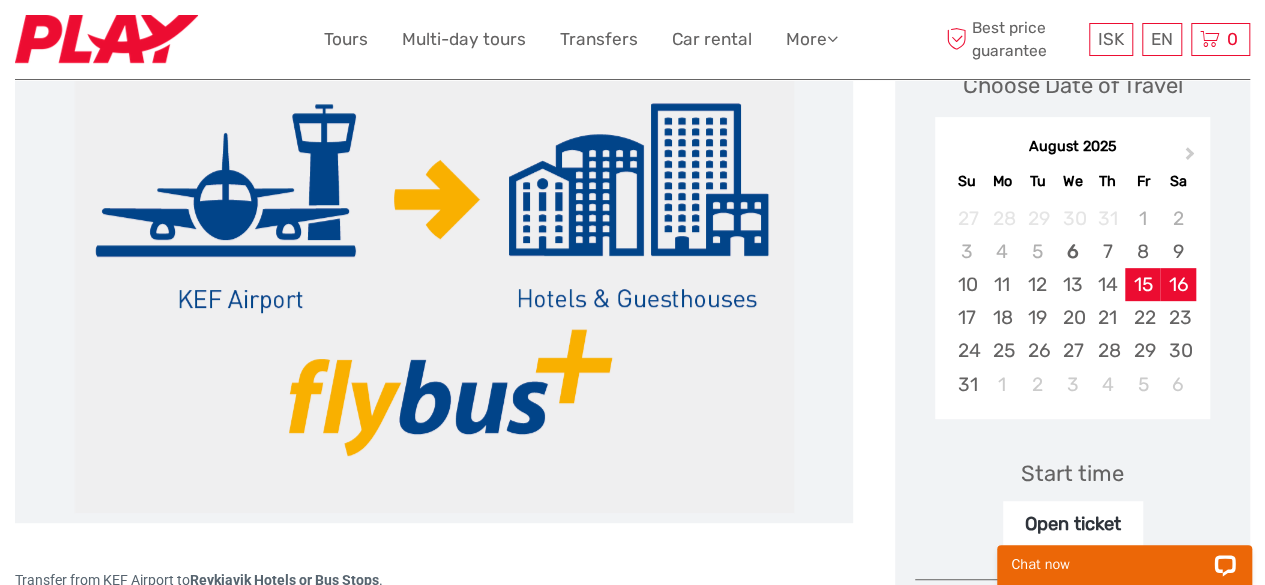 click on "16" at bounding box center [1177, 284] 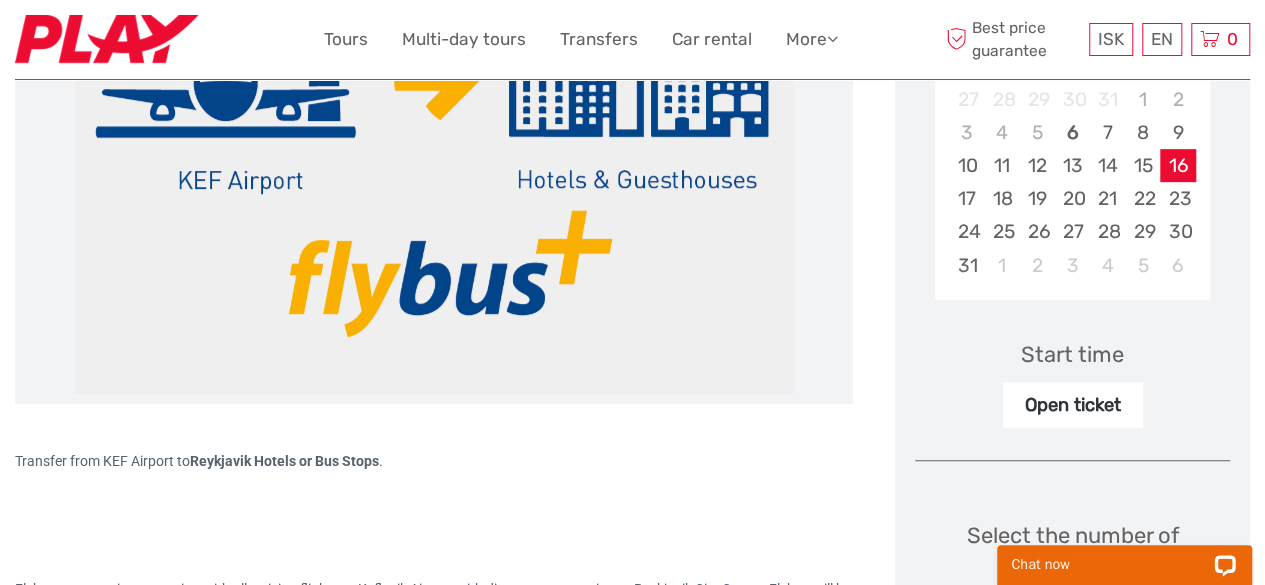 scroll, scrollTop: 443, scrollLeft: 0, axis: vertical 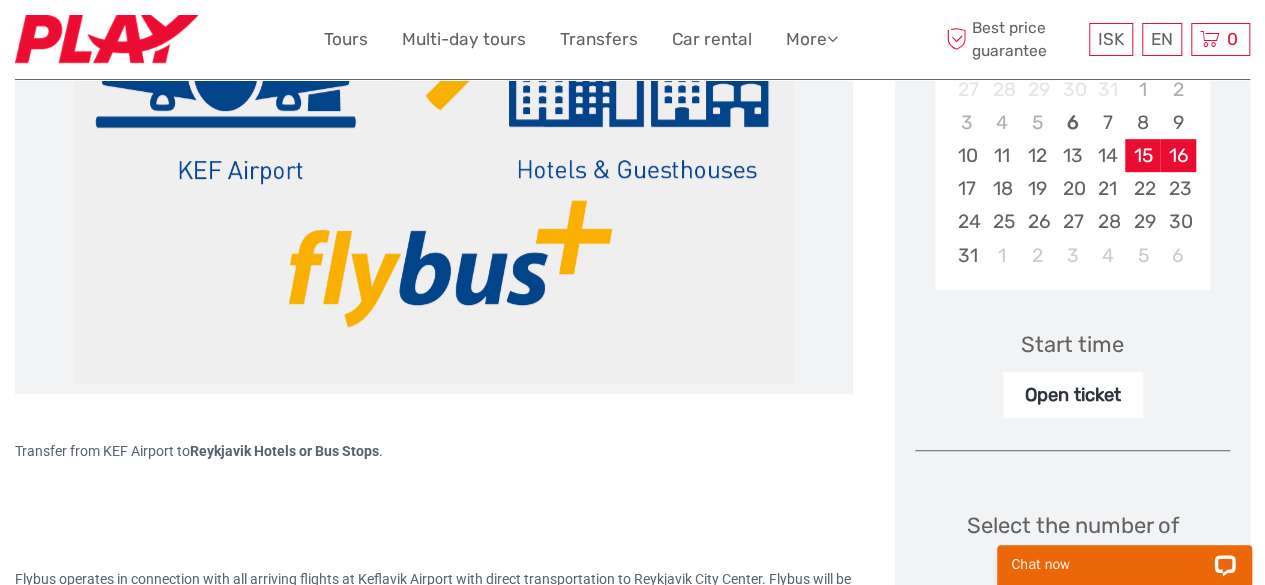 click on "15" at bounding box center (1142, 155) 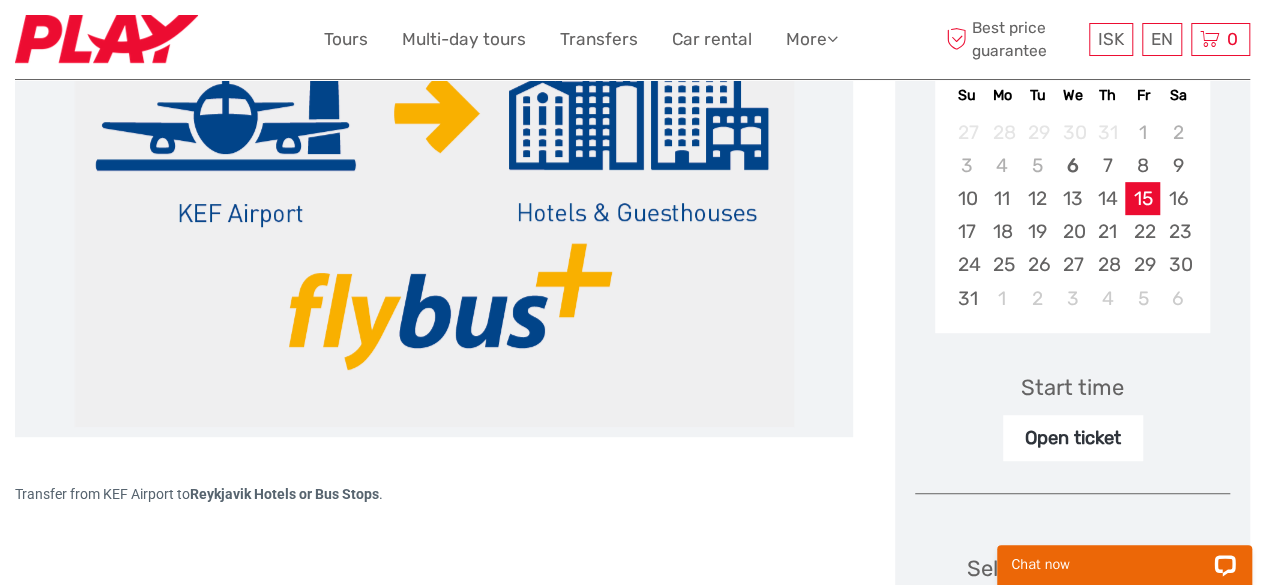 scroll, scrollTop: 399, scrollLeft: 0, axis: vertical 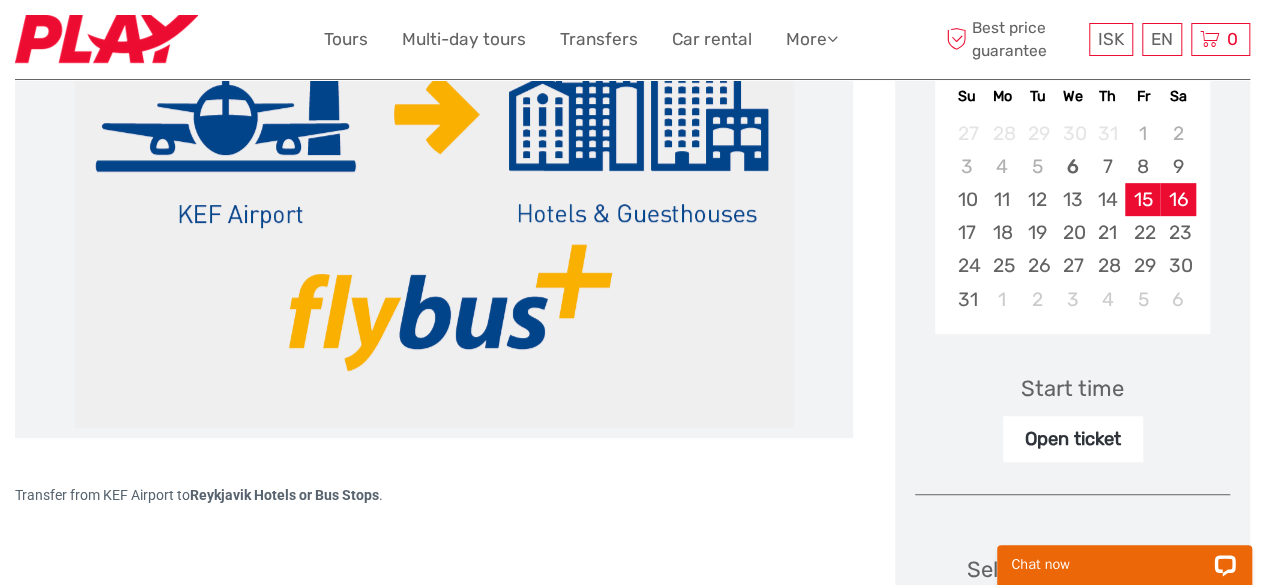 click on "16" at bounding box center (1177, 199) 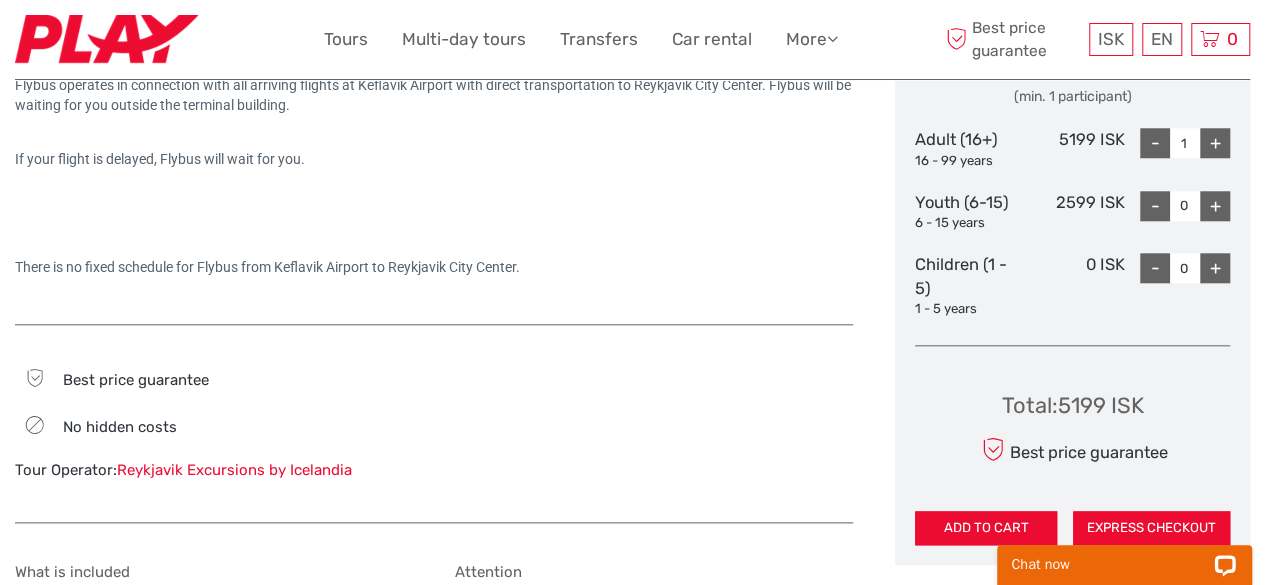 scroll, scrollTop: 948, scrollLeft: 0, axis: vertical 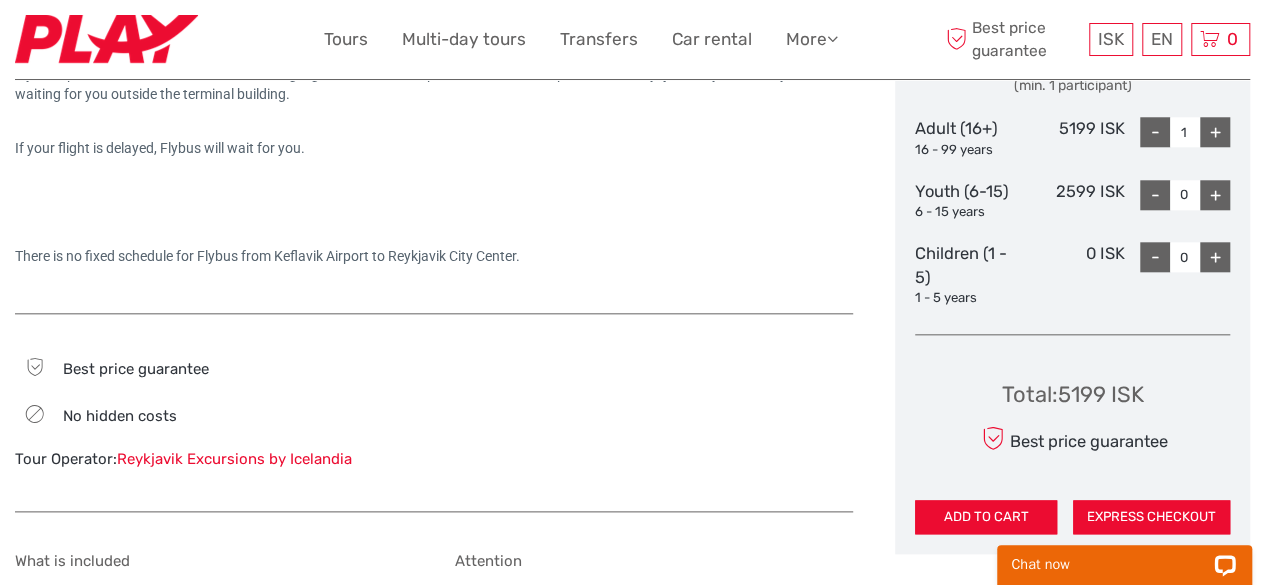 click on "+" at bounding box center (1215, 132) 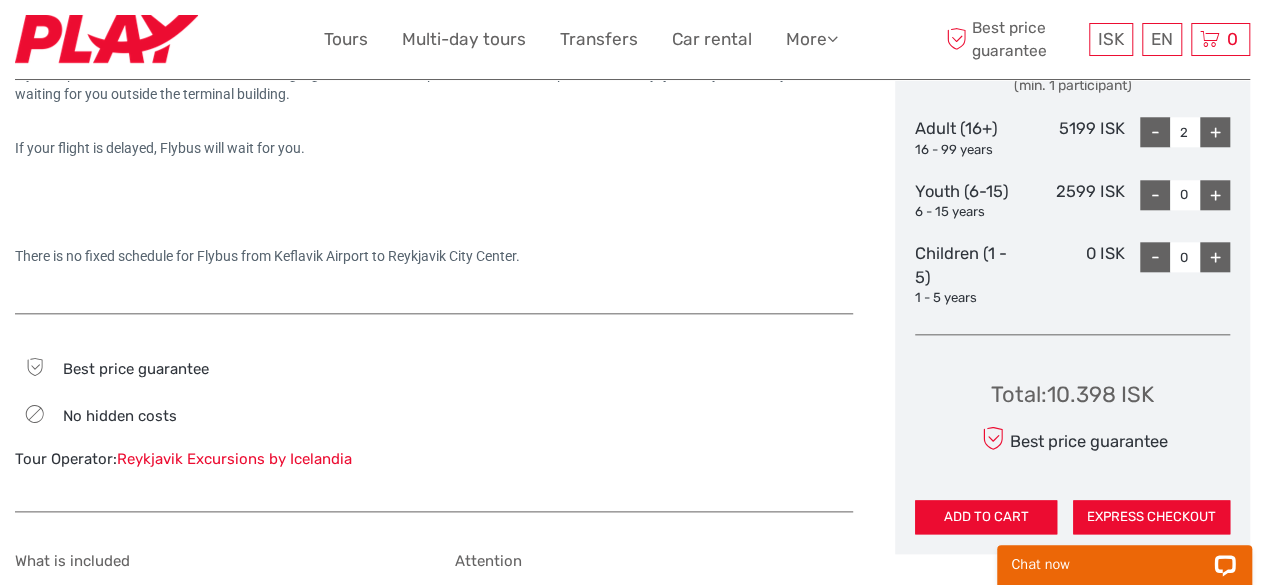 click on "+" at bounding box center [1215, 132] 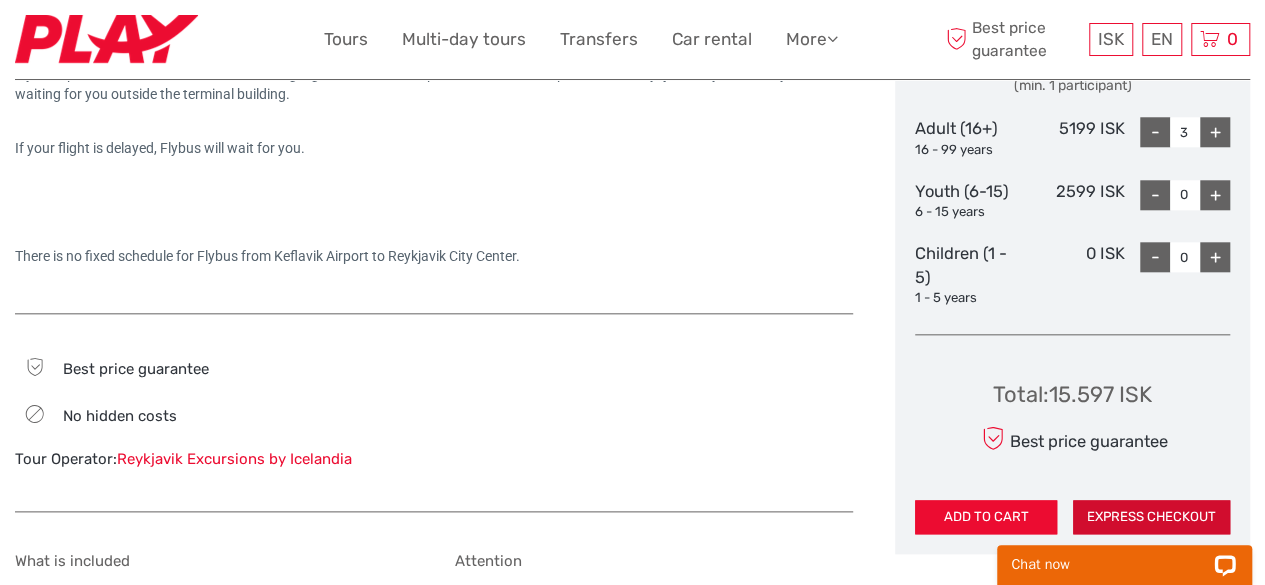 click on "EXPRESS CHECKOUT" at bounding box center [1151, 517] 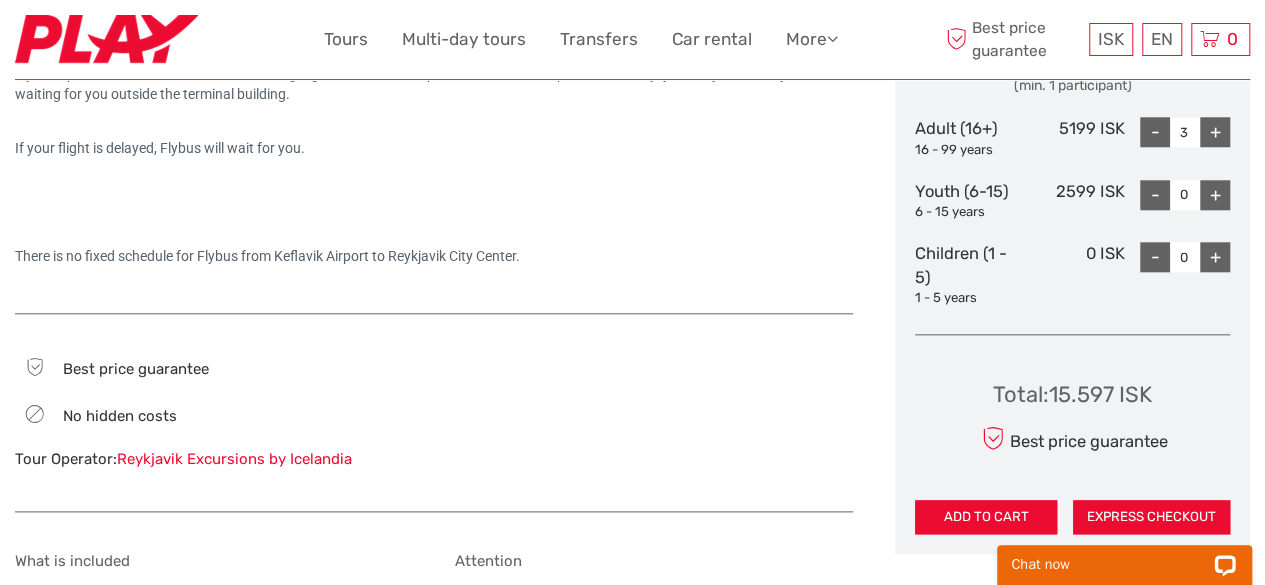 scroll, scrollTop: 838, scrollLeft: 0, axis: vertical 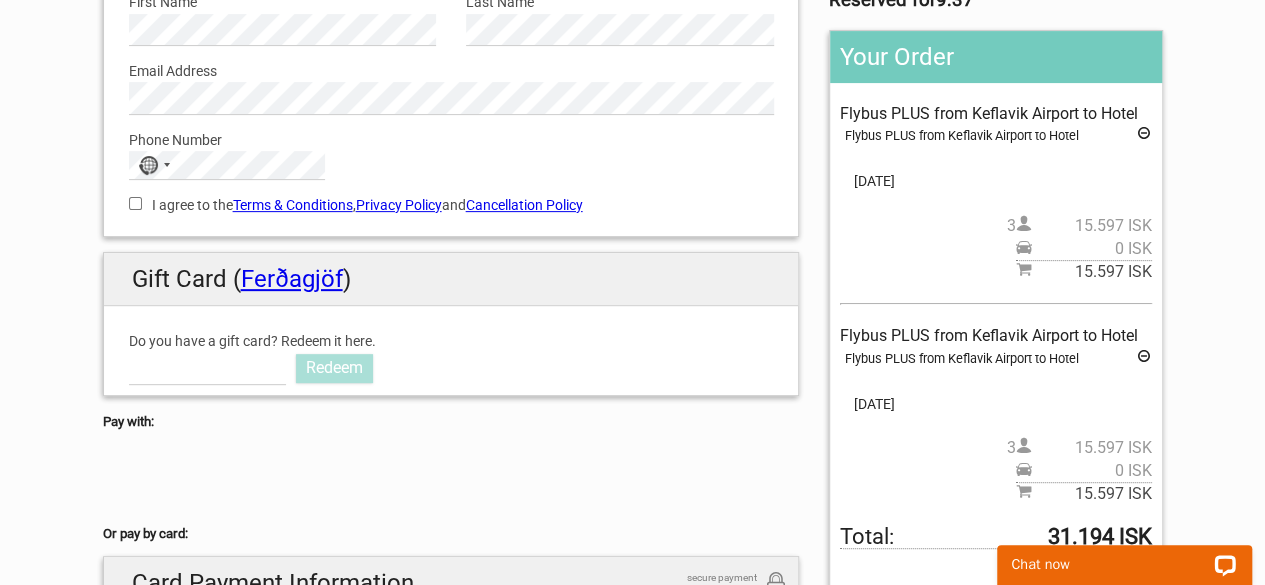 click at bounding box center (1144, 136) 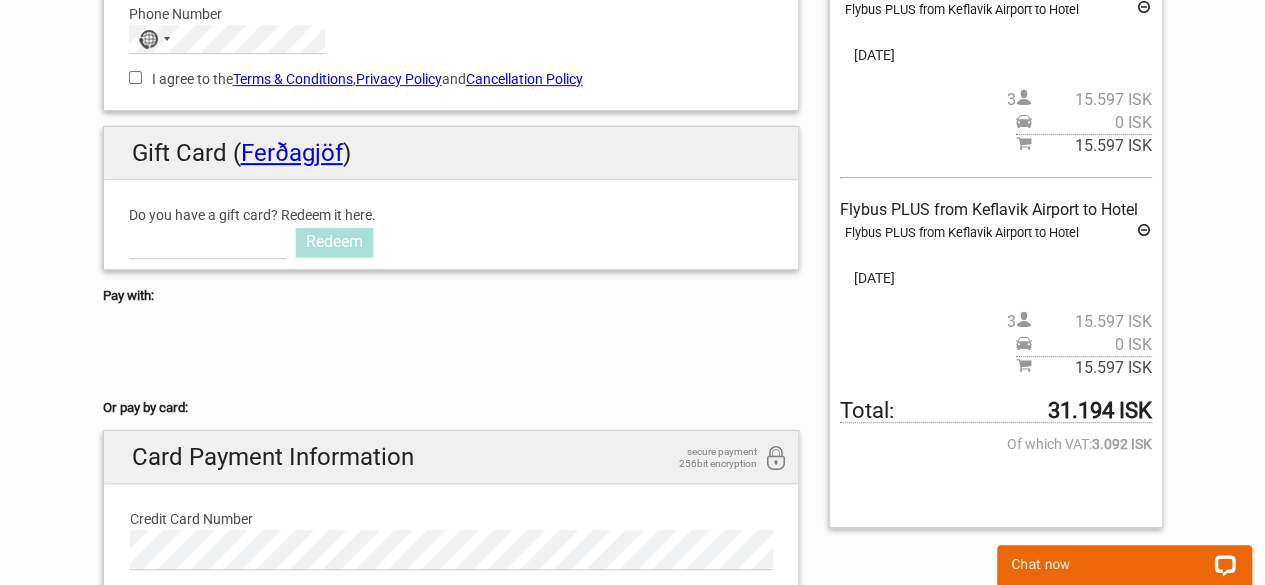 scroll, scrollTop: 390, scrollLeft: 0, axis: vertical 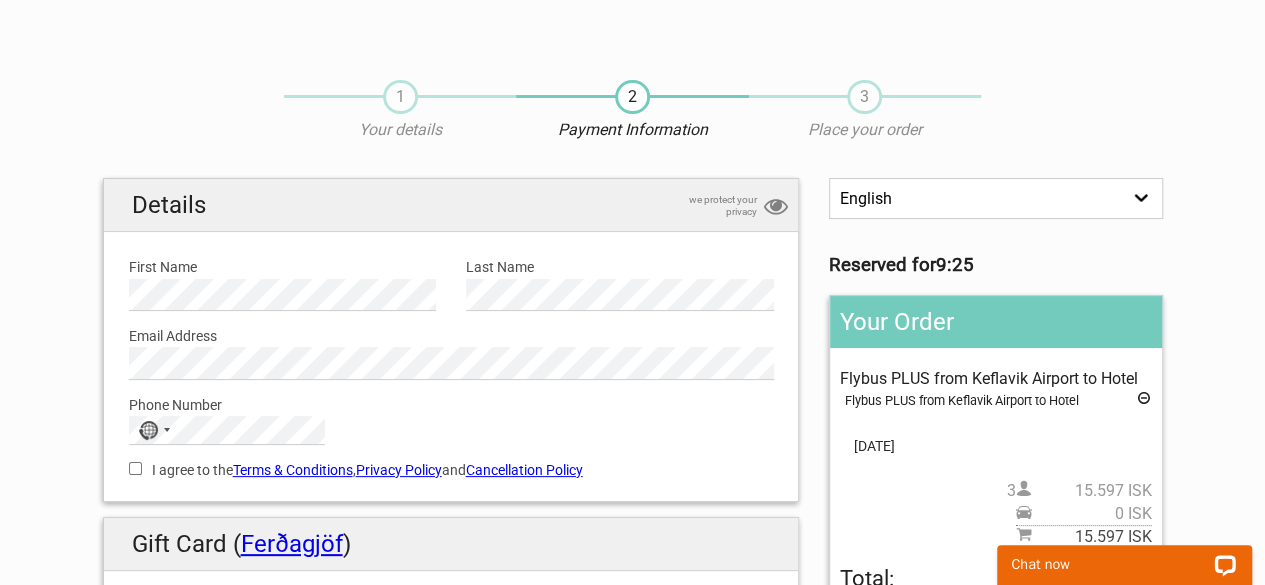 click on "1" at bounding box center [400, 97] 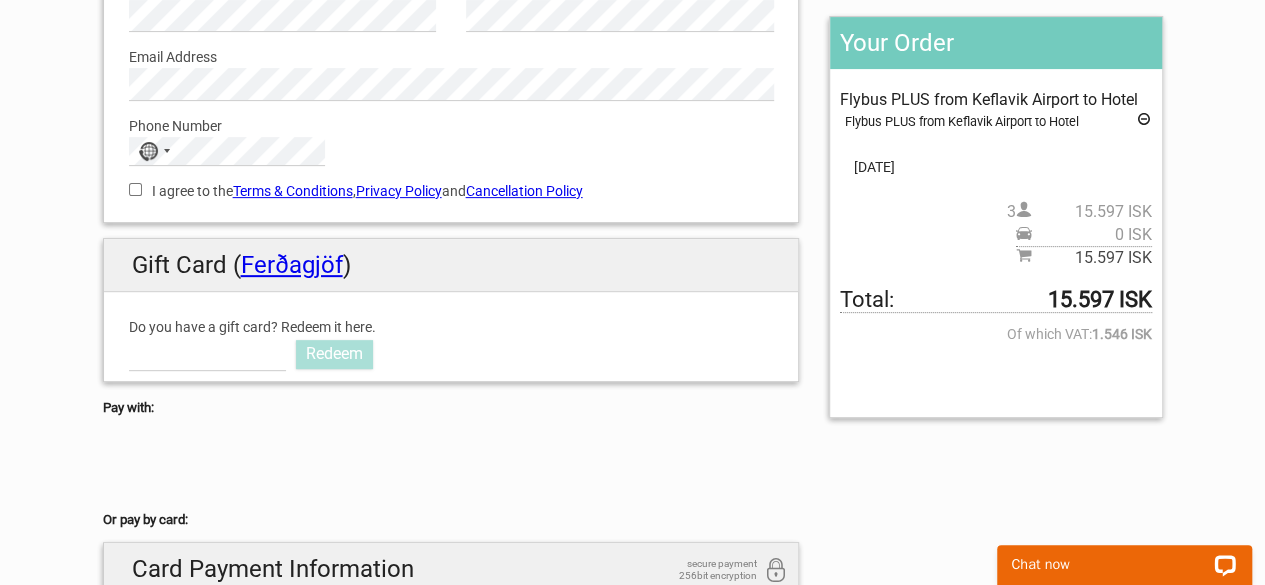 scroll, scrollTop: 0, scrollLeft: 0, axis: both 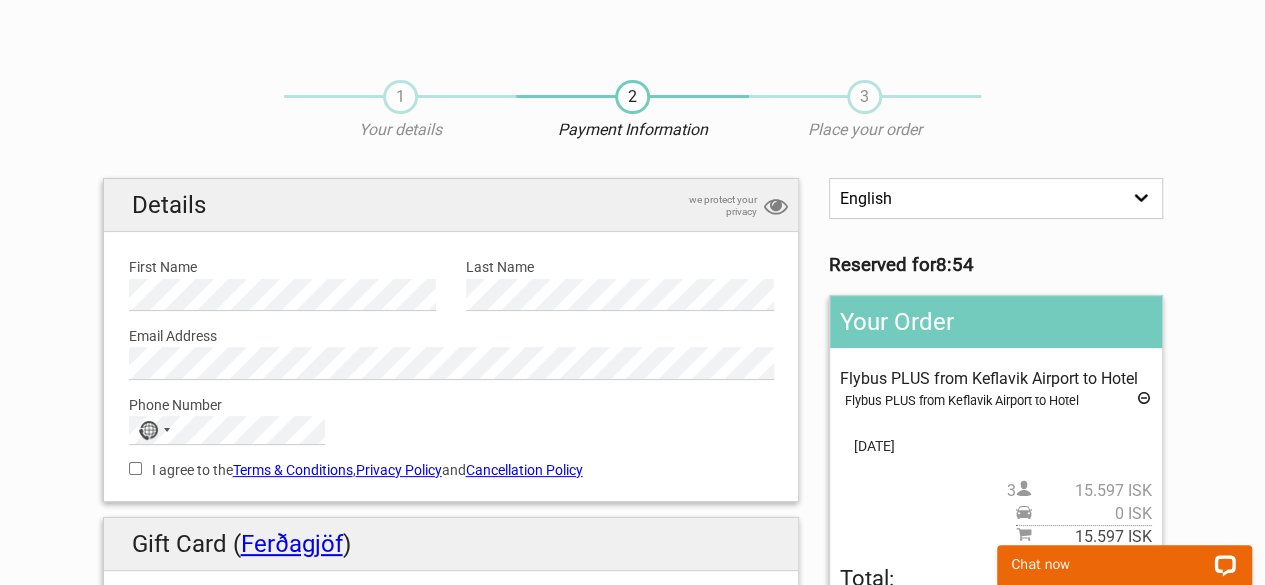 click on "English
Español
Deutsch" at bounding box center (995, 198) 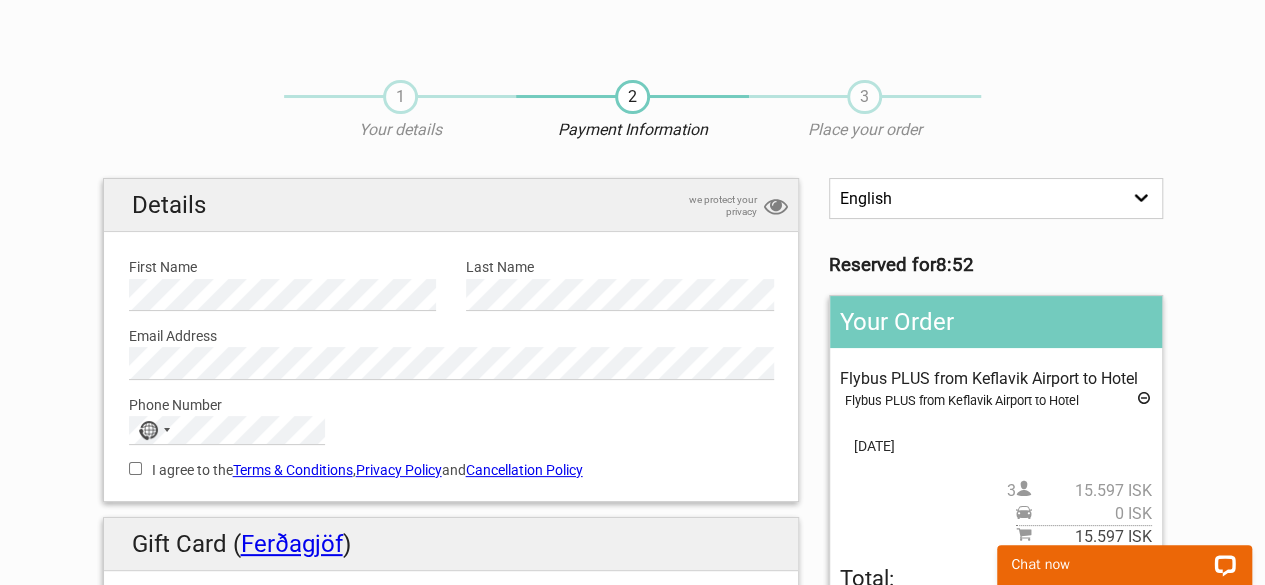 select on "/es/HandleOrder/Info/648421/97d37fa2233917516e2b25d8f08c3f44" 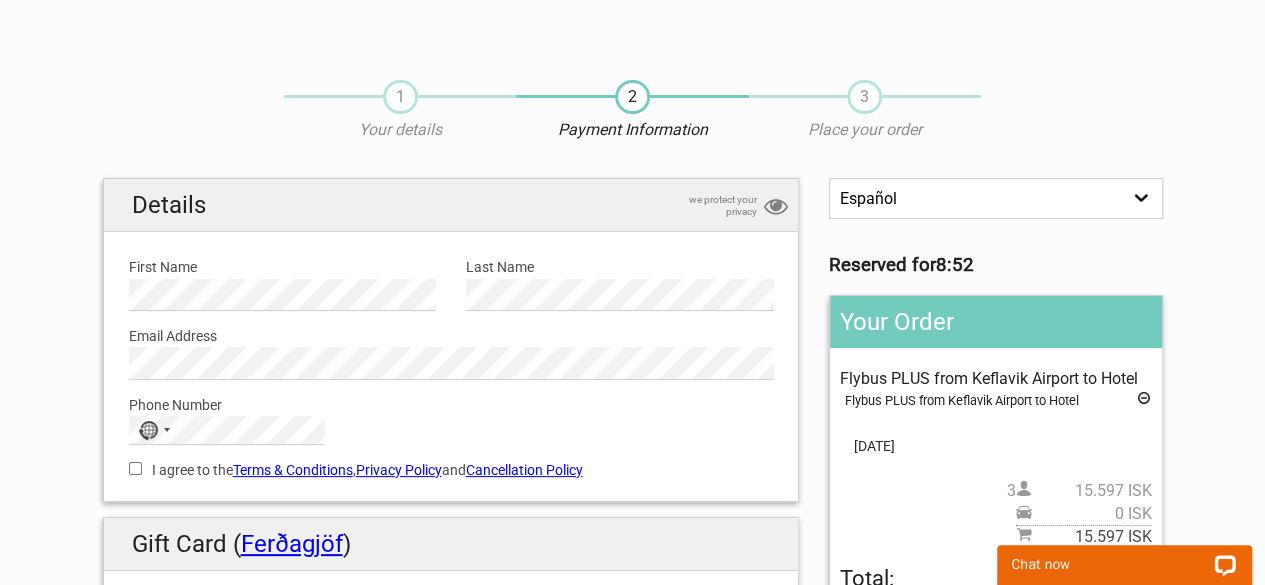 click on "English
Español
Deutsch" at bounding box center [995, 198] 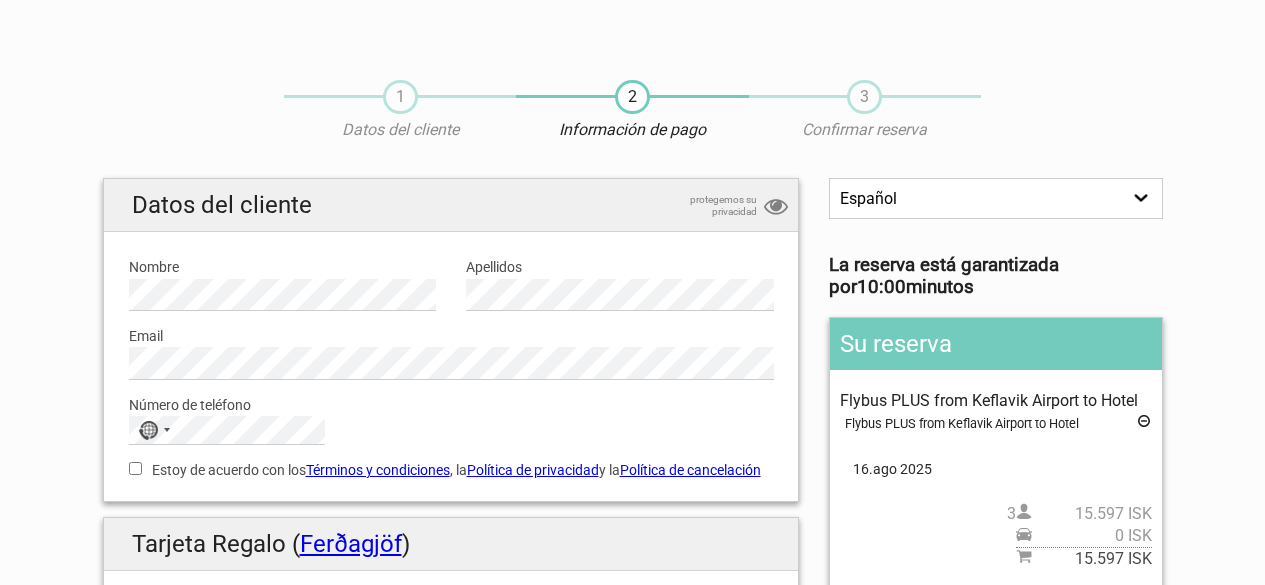 scroll, scrollTop: 146, scrollLeft: 0, axis: vertical 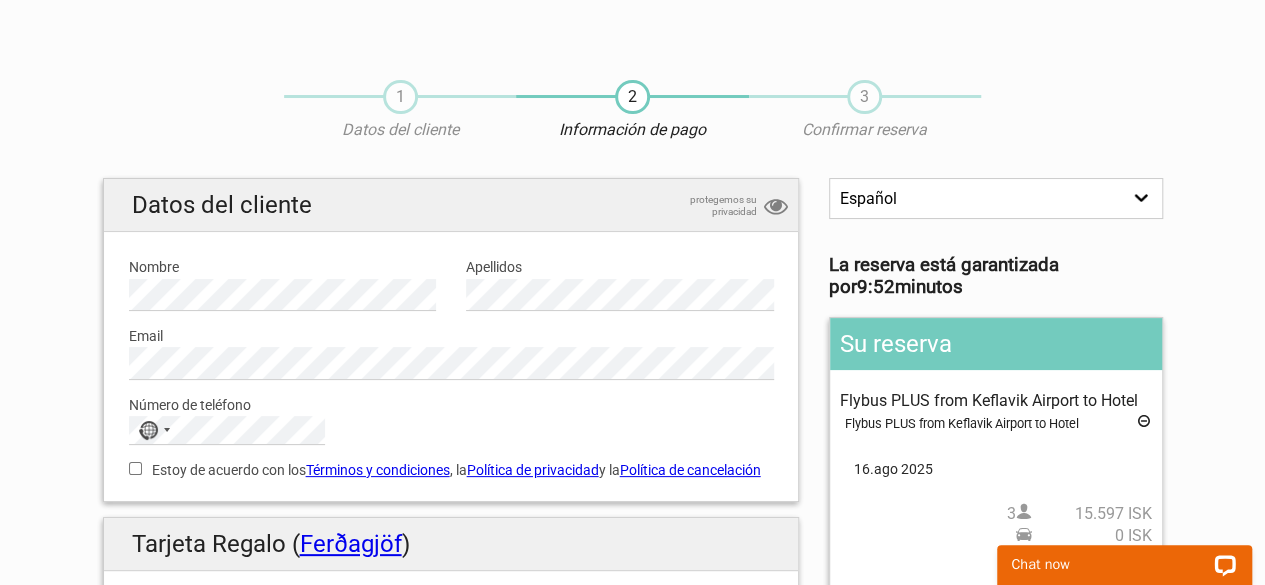 click on "English
Español
Deutsch" at bounding box center (995, 198) 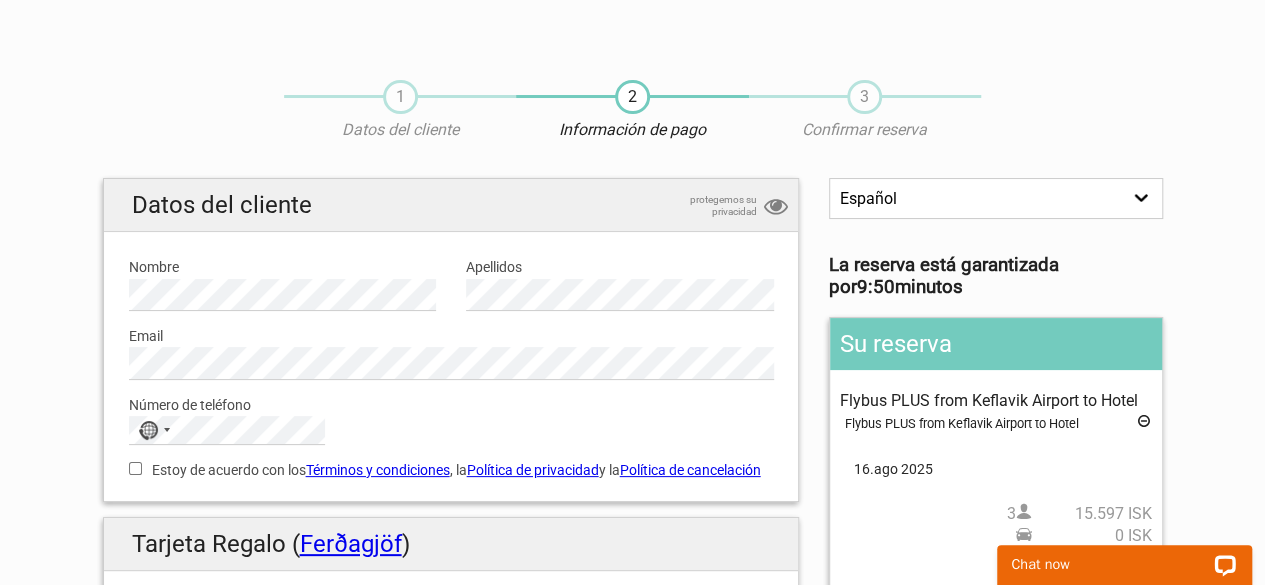 select on "/en/HandleOrder/Info/648421/97d37fa2233917516e2b25d8f08c3f44" 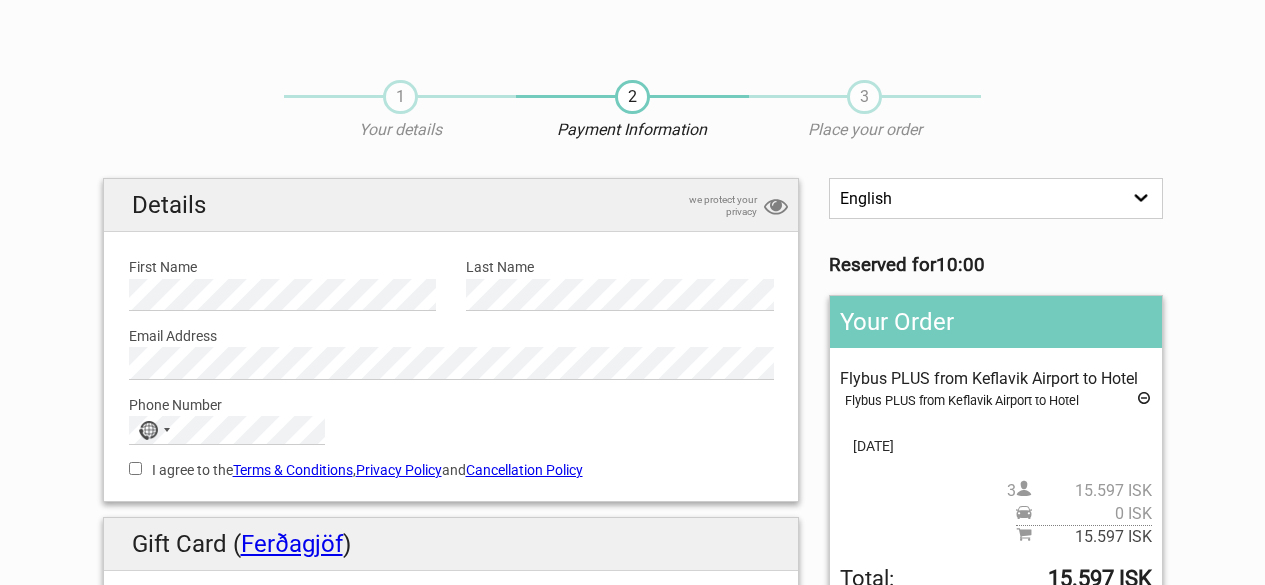 scroll, scrollTop: 0, scrollLeft: 0, axis: both 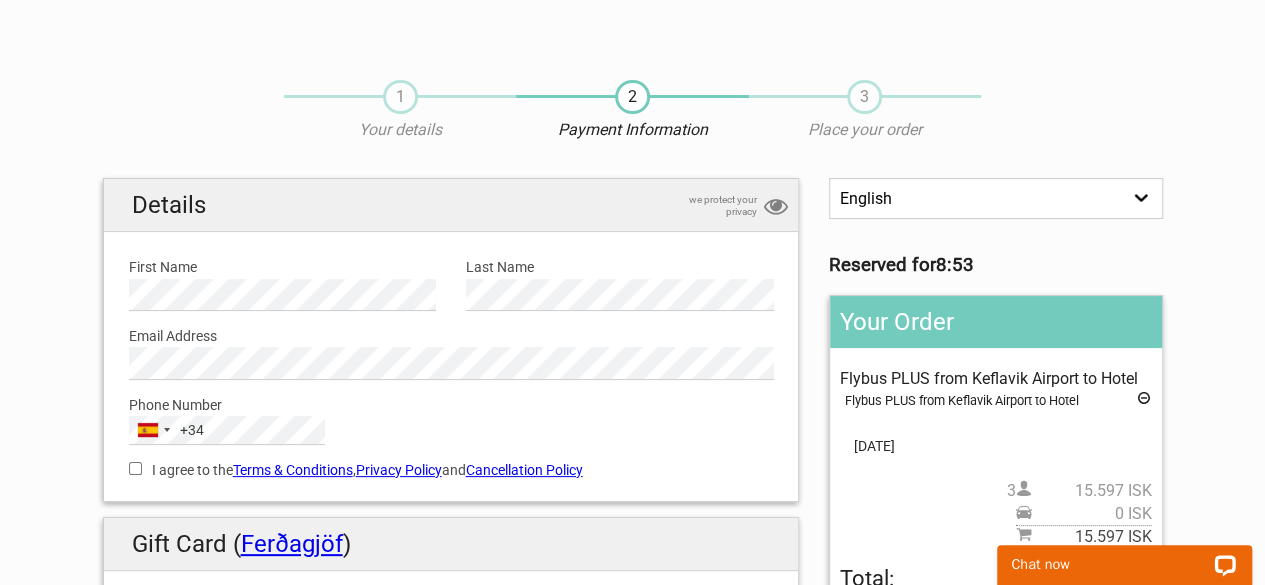 click on "I agree to the  Terms & Conditions ,  Privacy Policy  and  Cancellation Policy" at bounding box center (135, 468) 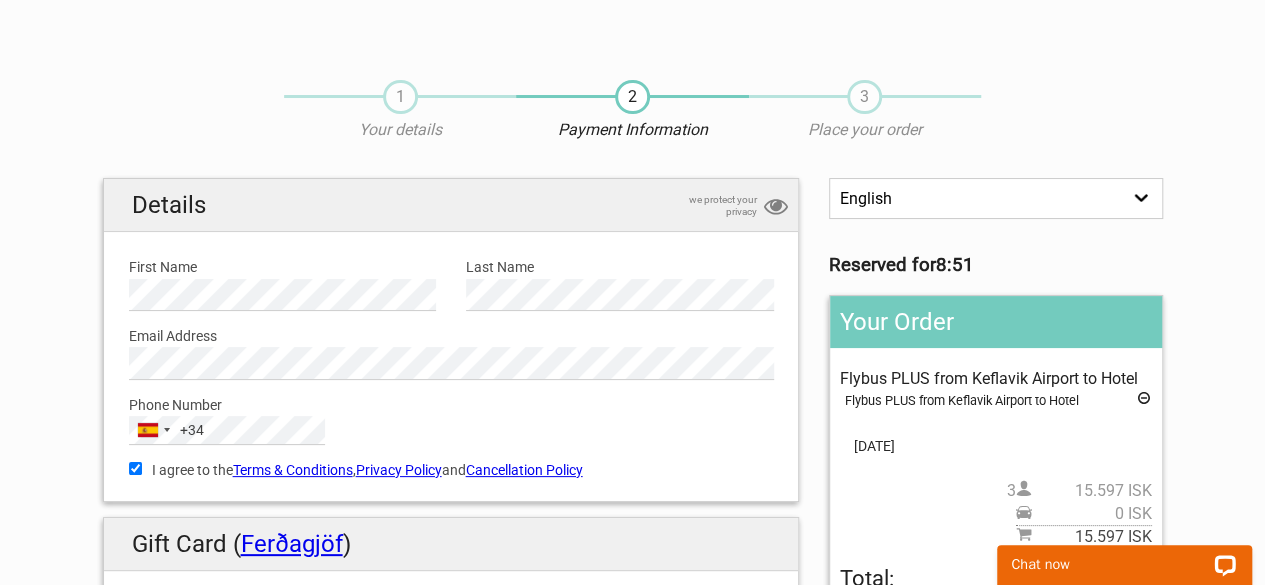 click on "Cancellation Policy" at bounding box center [524, 470] 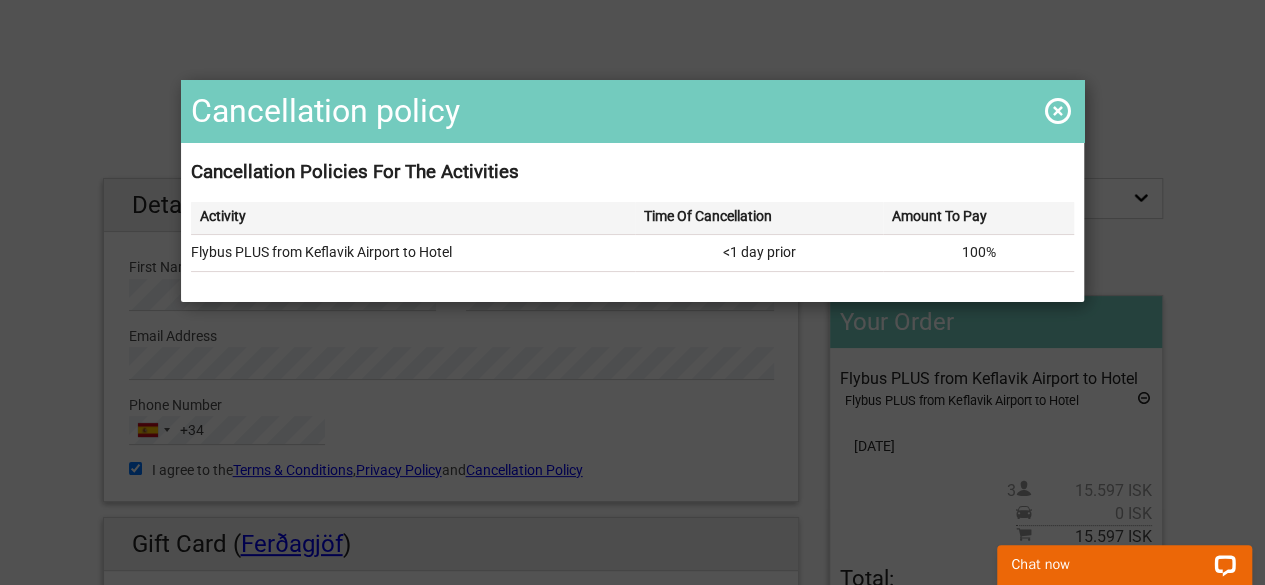 click at bounding box center [1058, 111] 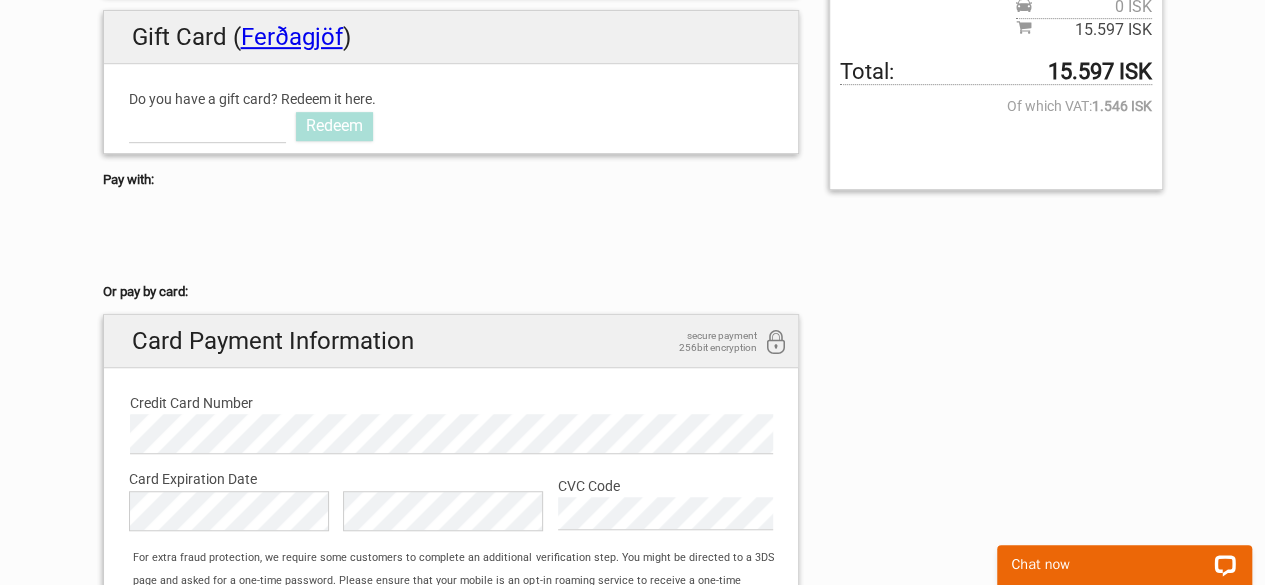 scroll, scrollTop: 506, scrollLeft: 0, axis: vertical 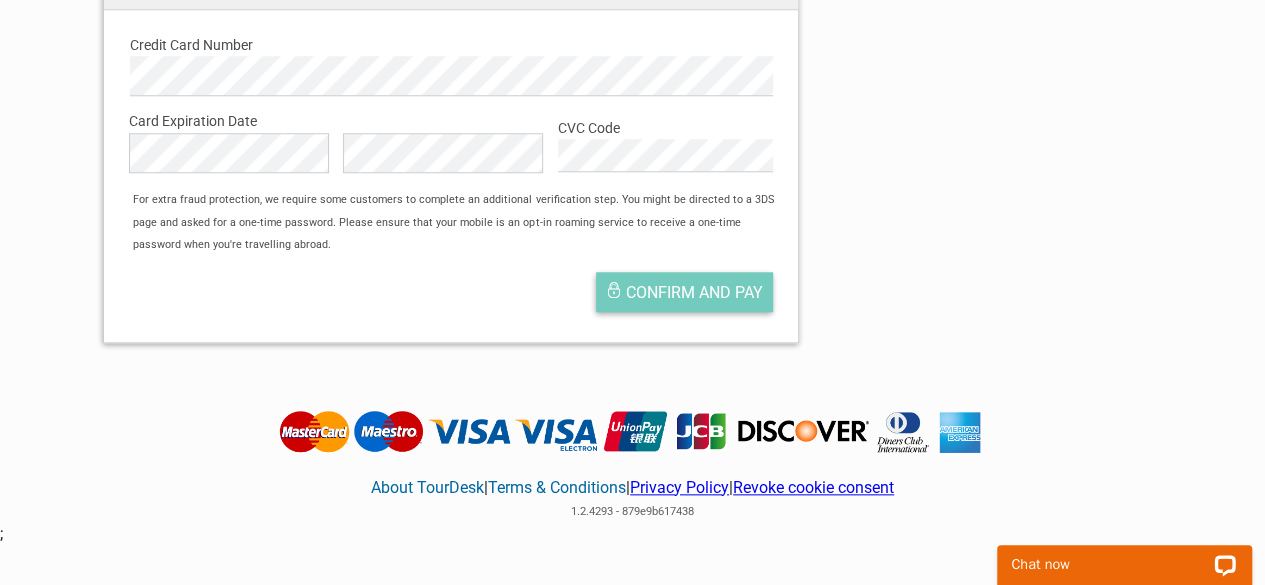 click on "Confirm and pay" at bounding box center [694, 292] 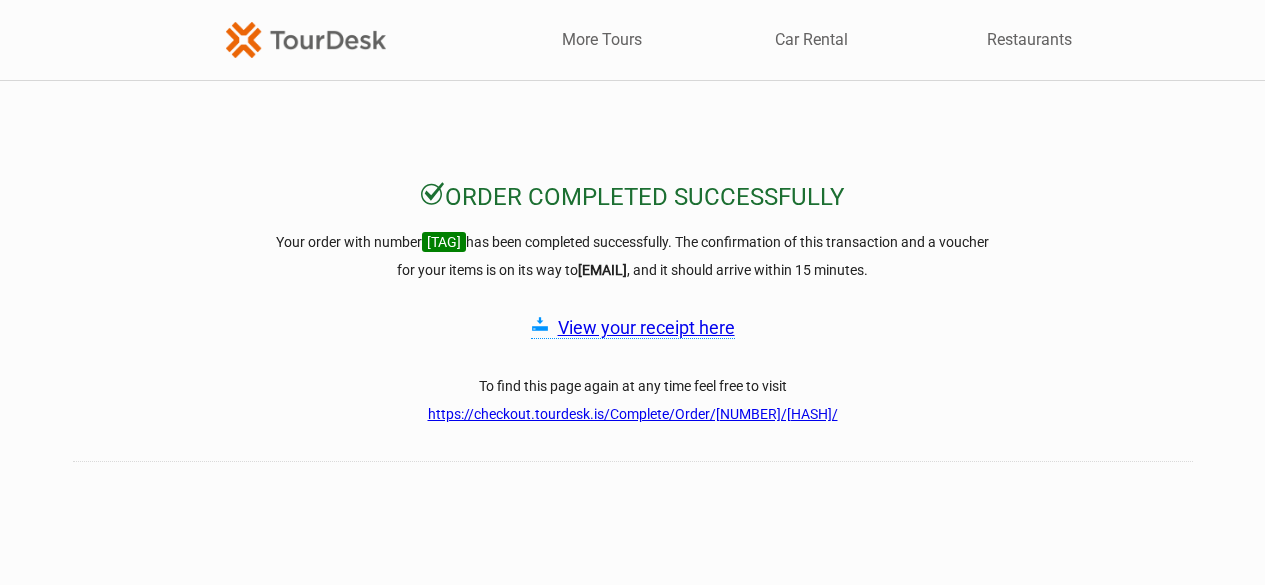 scroll, scrollTop: 0, scrollLeft: 0, axis: both 